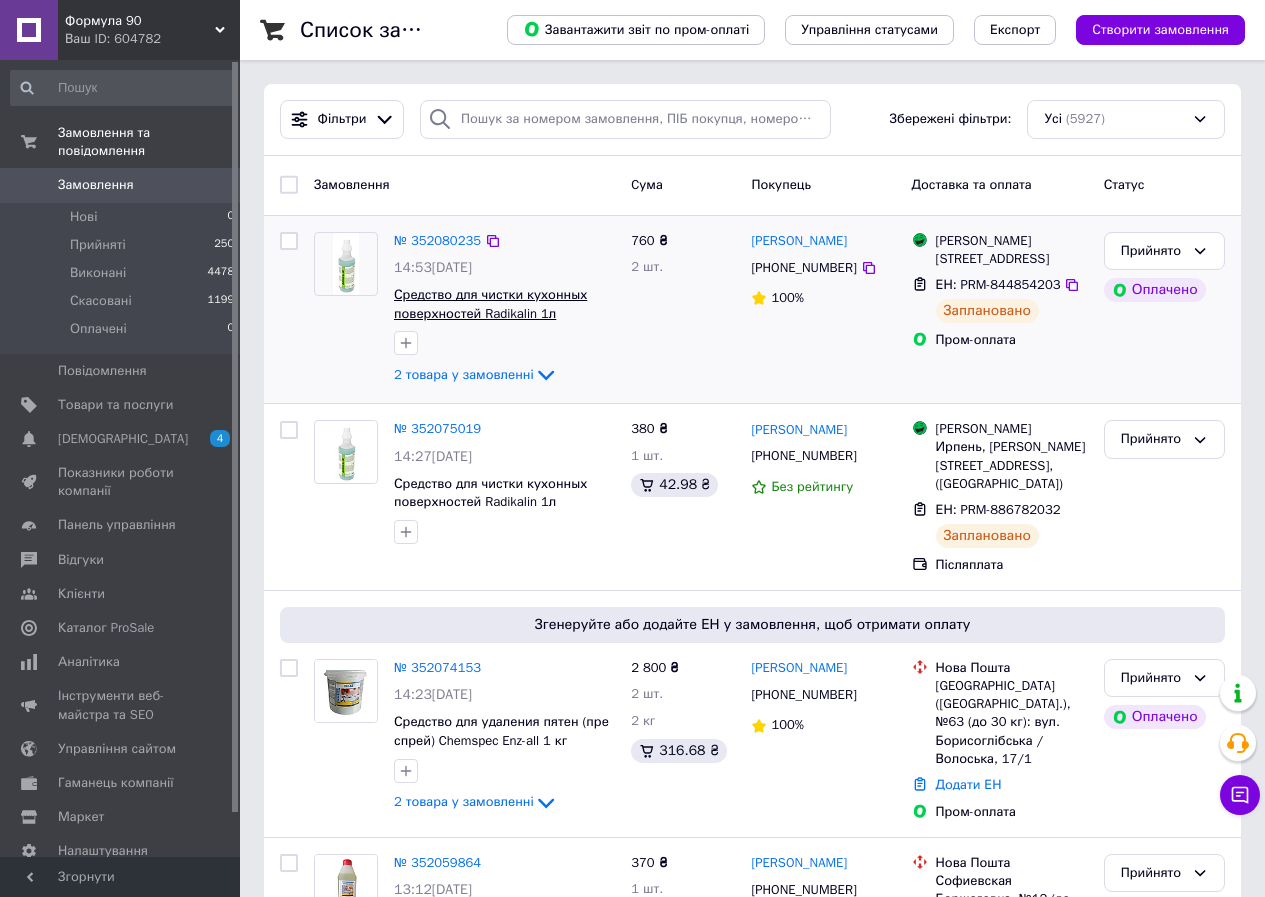 scroll, scrollTop: 0, scrollLeft: 0, axis: both 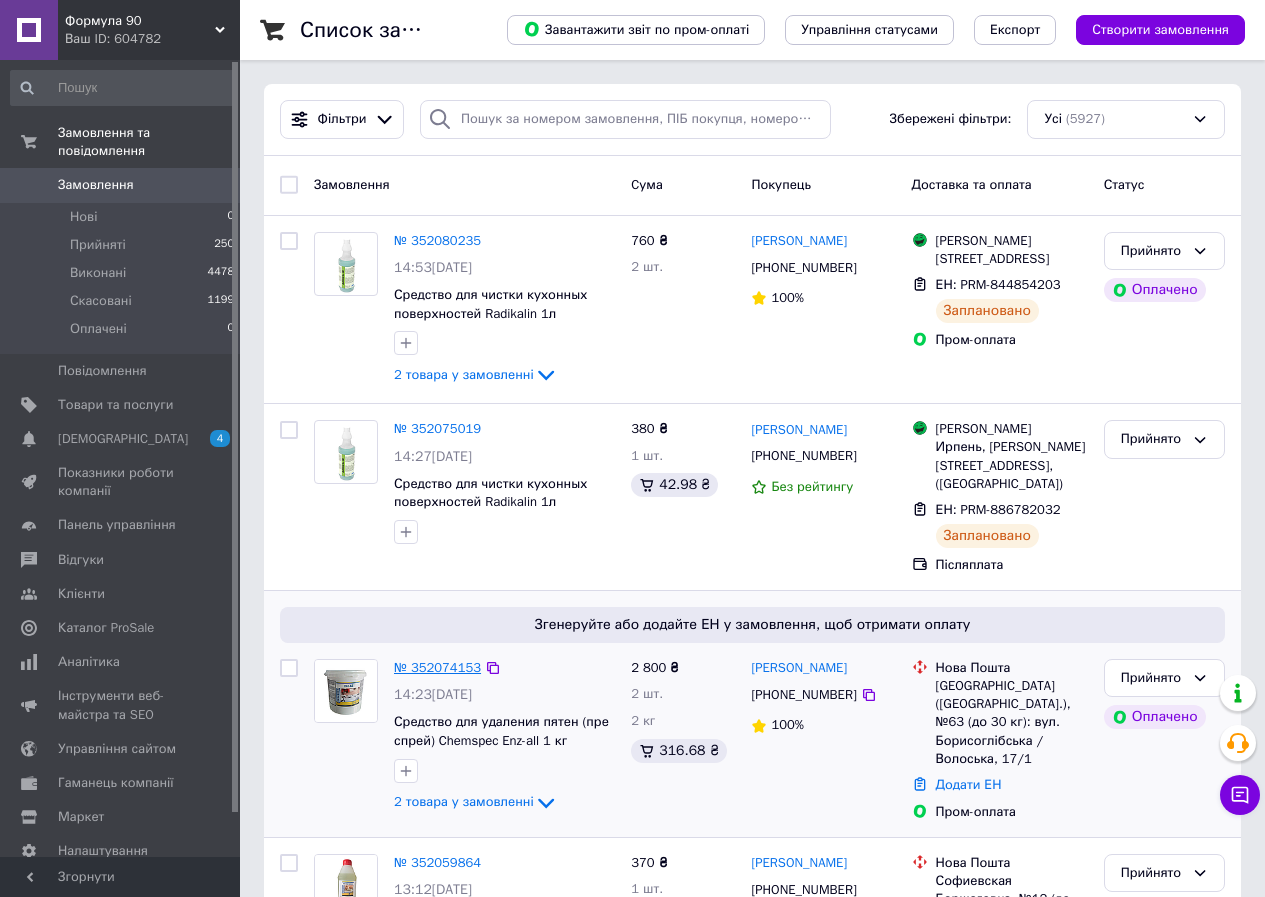 click on "№ 352074153" at bounding box center [437, 667] 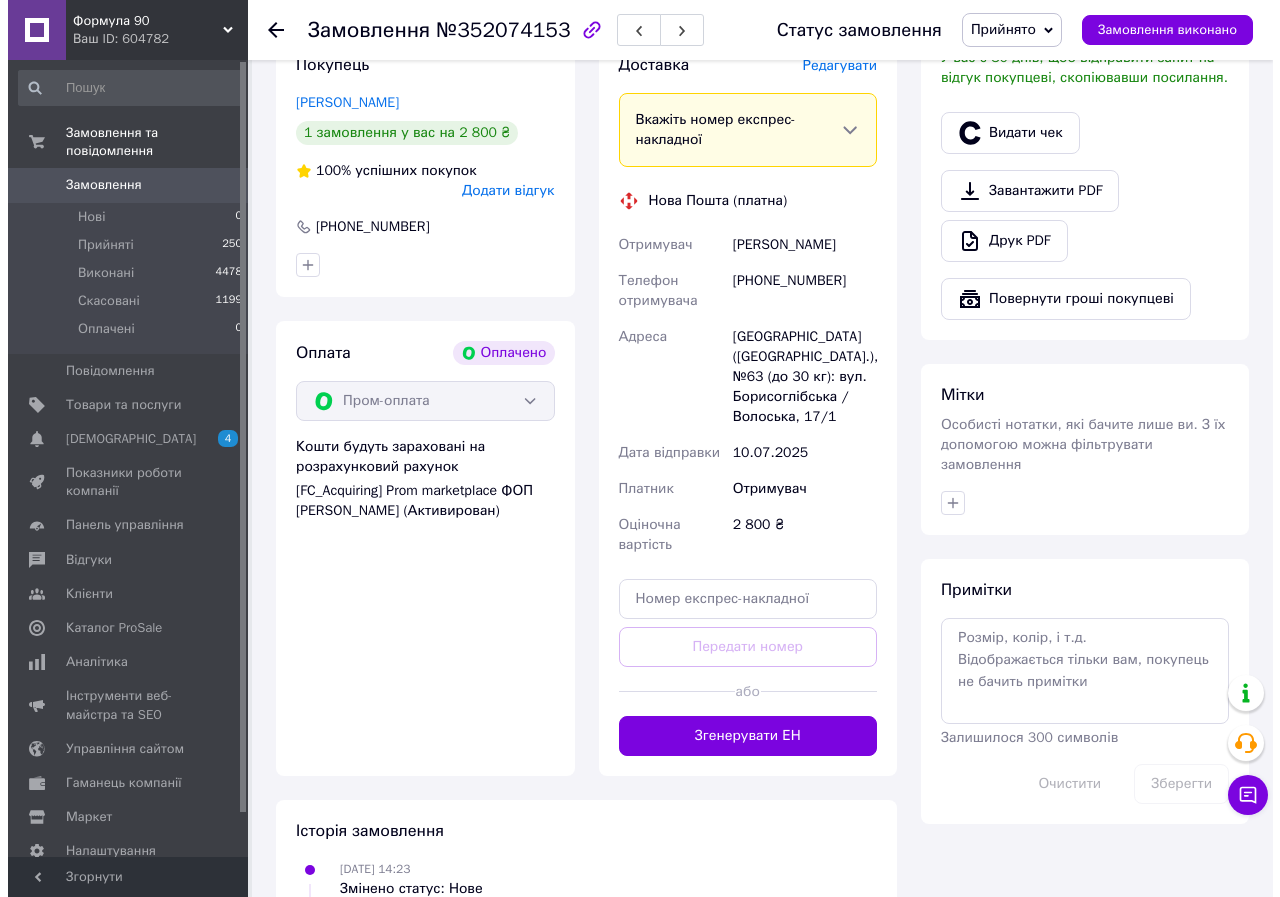 scroll, scrollTop: 700, scrollLeft: 0, axis: vertical 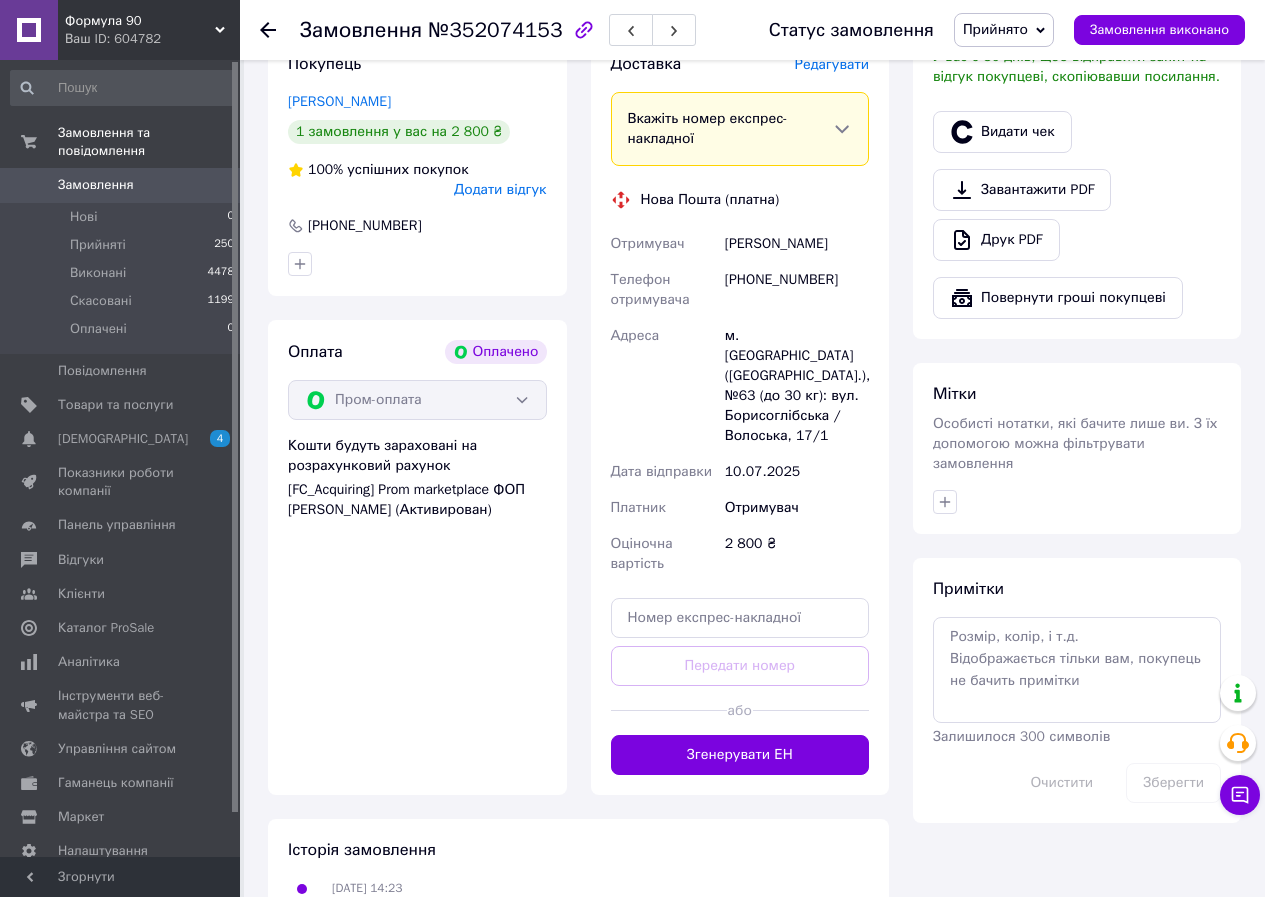 click on "Редагувати" at bounding box center [832, 64] 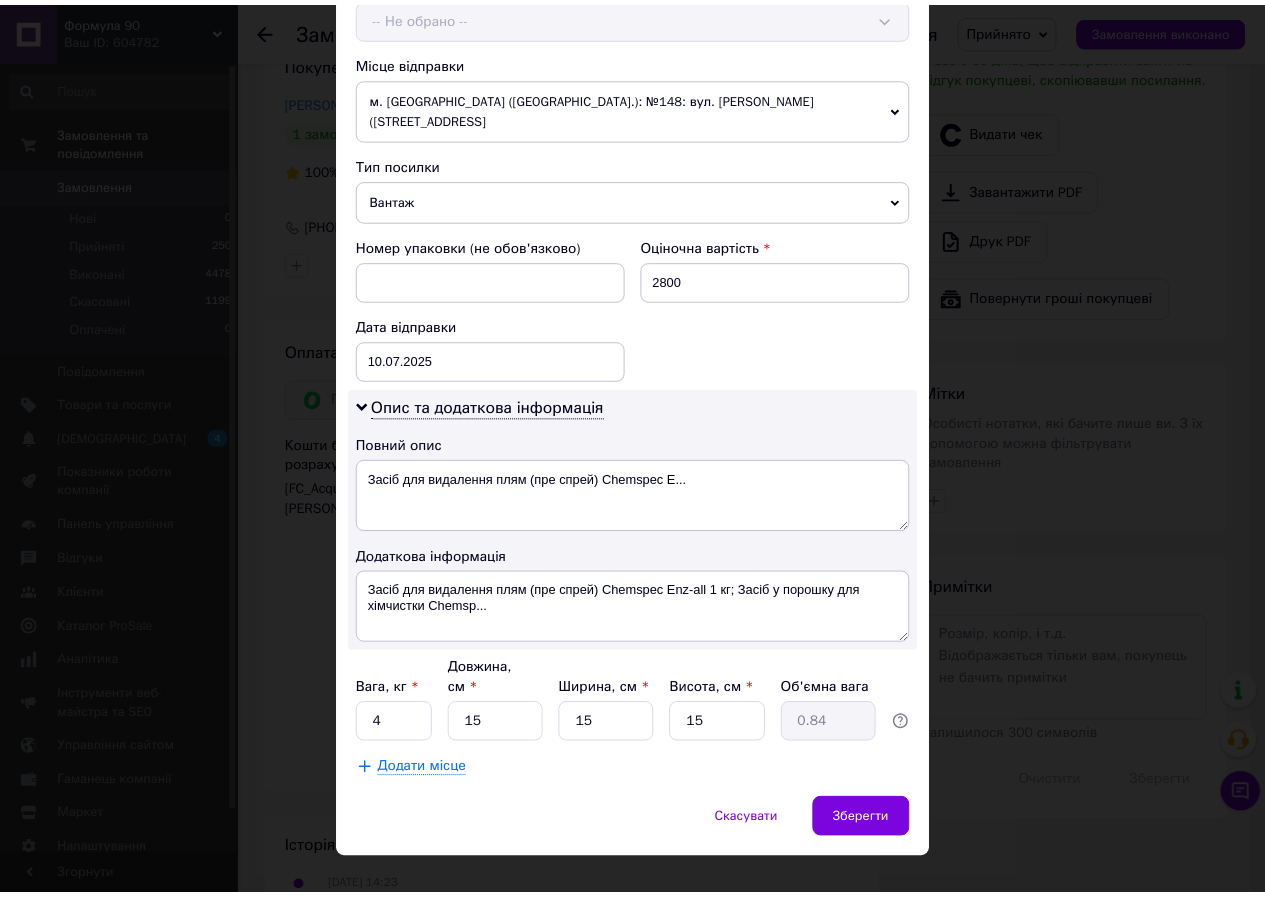 scroll, scrollTop: 675, scrollLeft: 0, axis: vertical 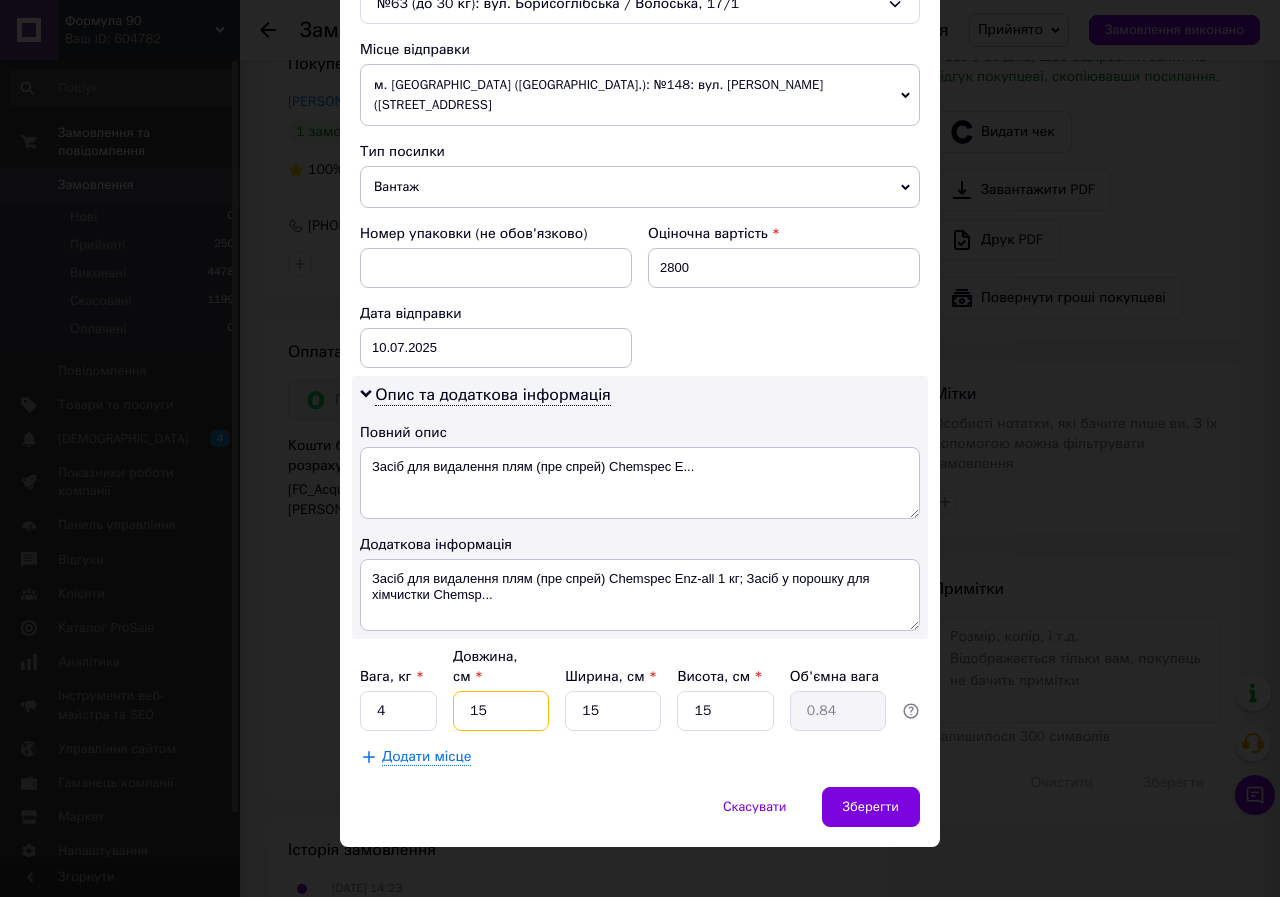 click on "15" at bounding box center (501, 711) 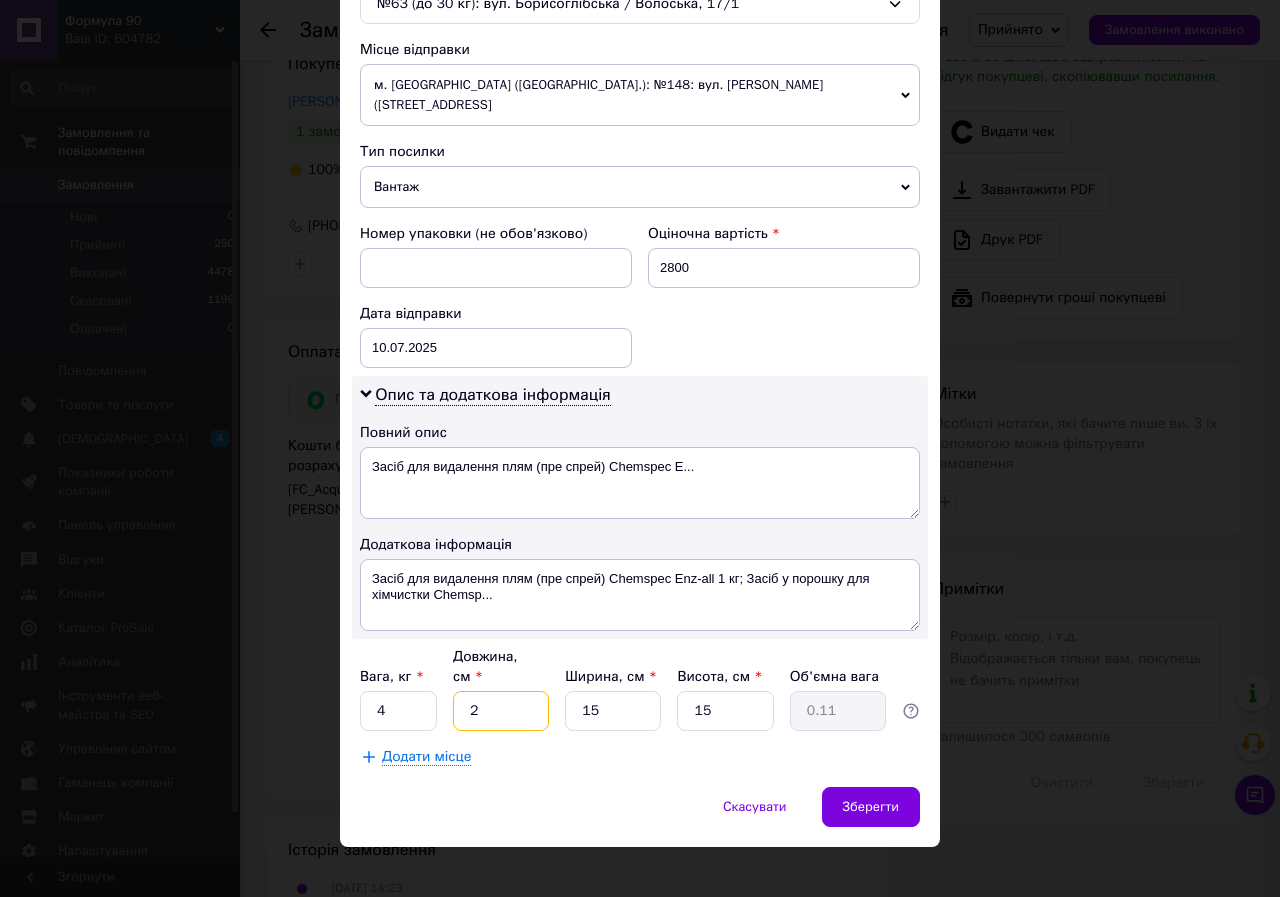 type on "25" 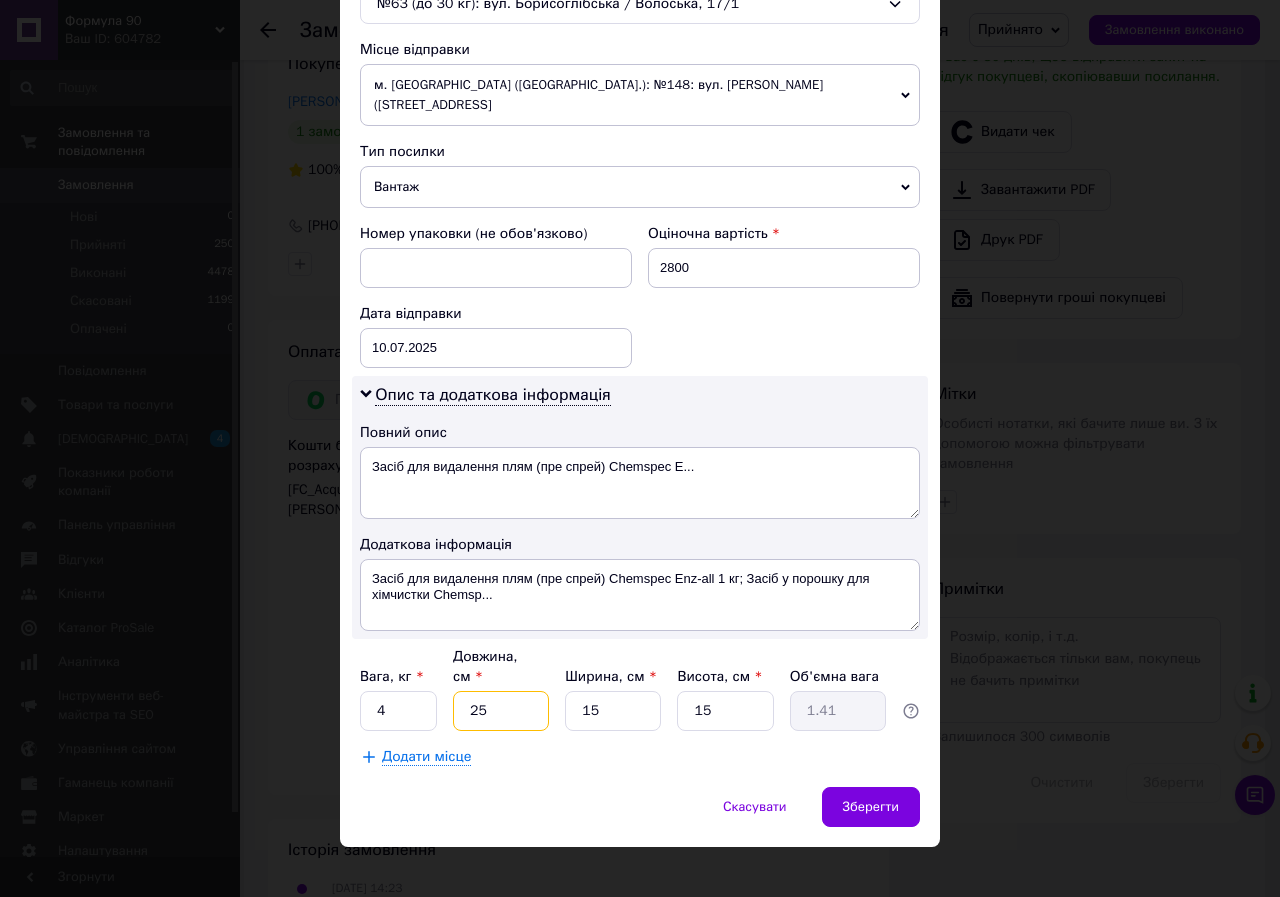 type on "25" 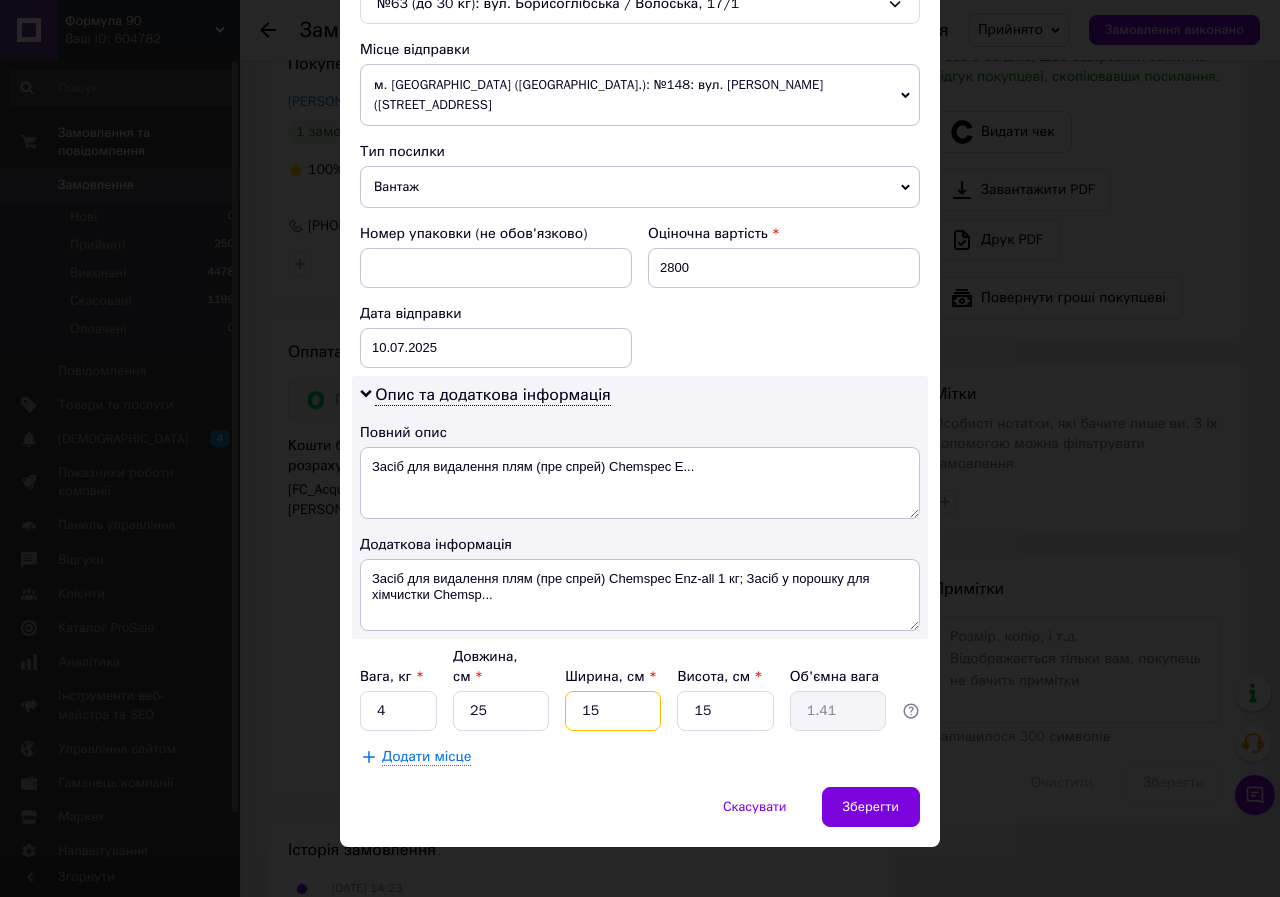 click on "15" at bounding box center [613, 711] 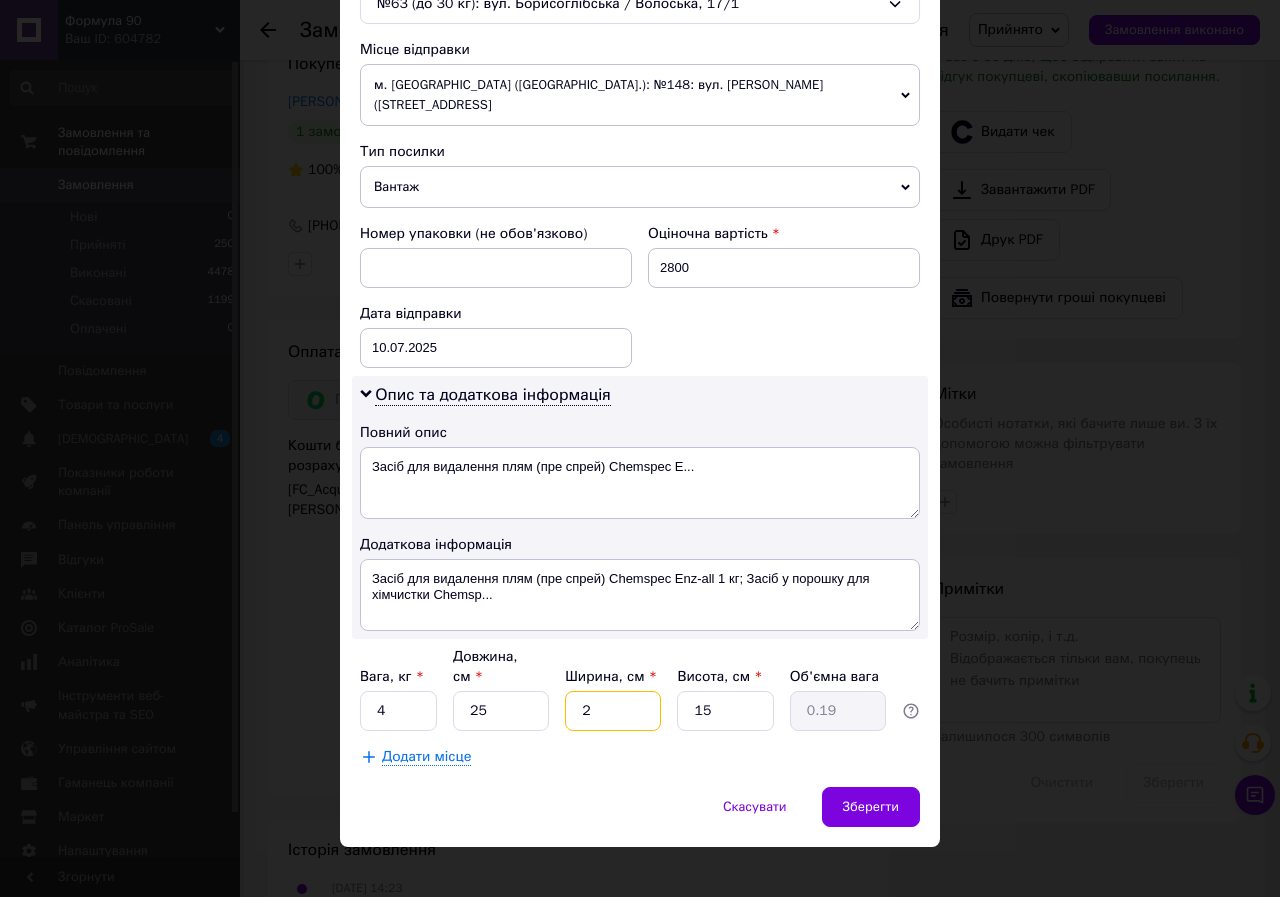 click on "2" at bounding box center [613, 711] 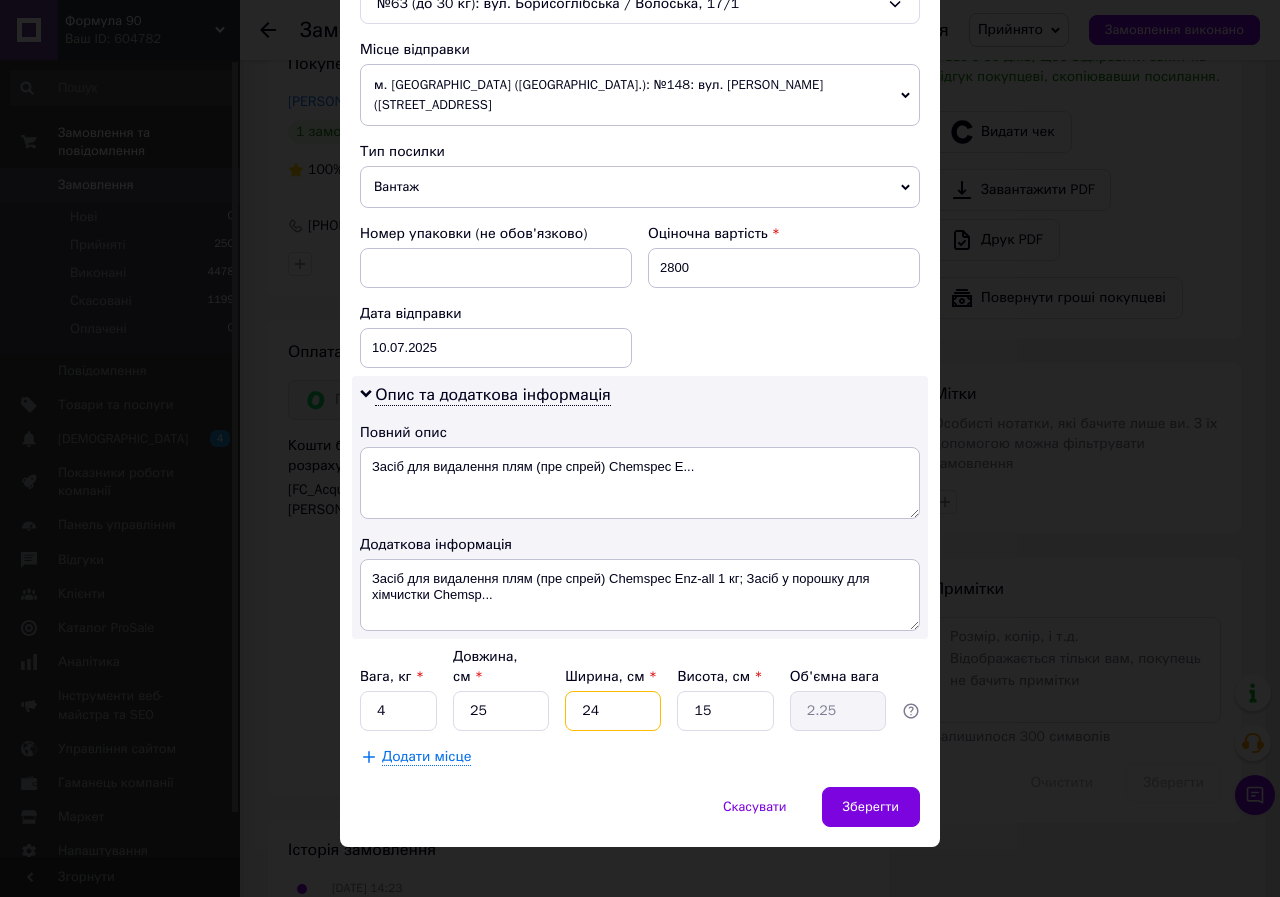 type on "24" 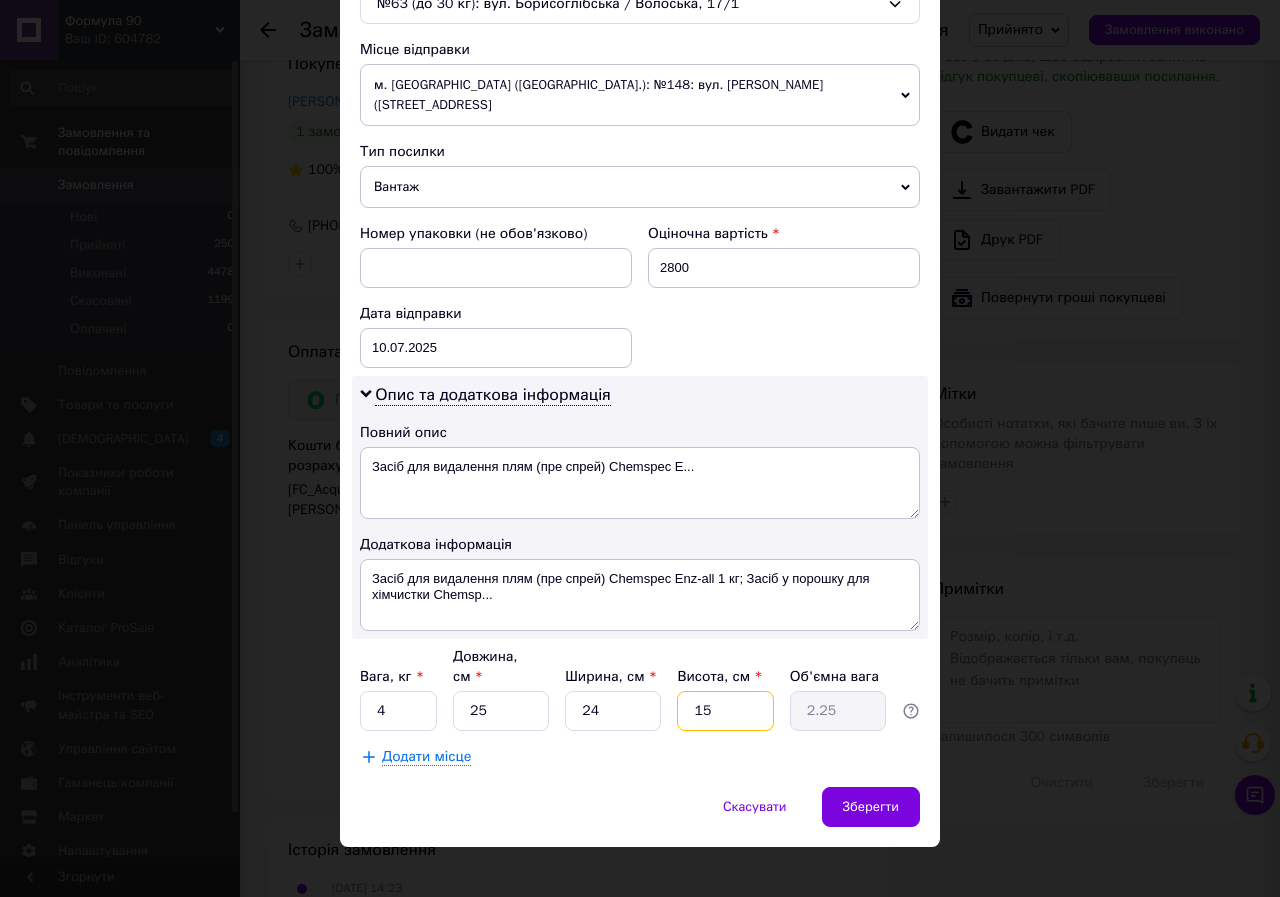 click on "15" at bounding box center [725, 711] 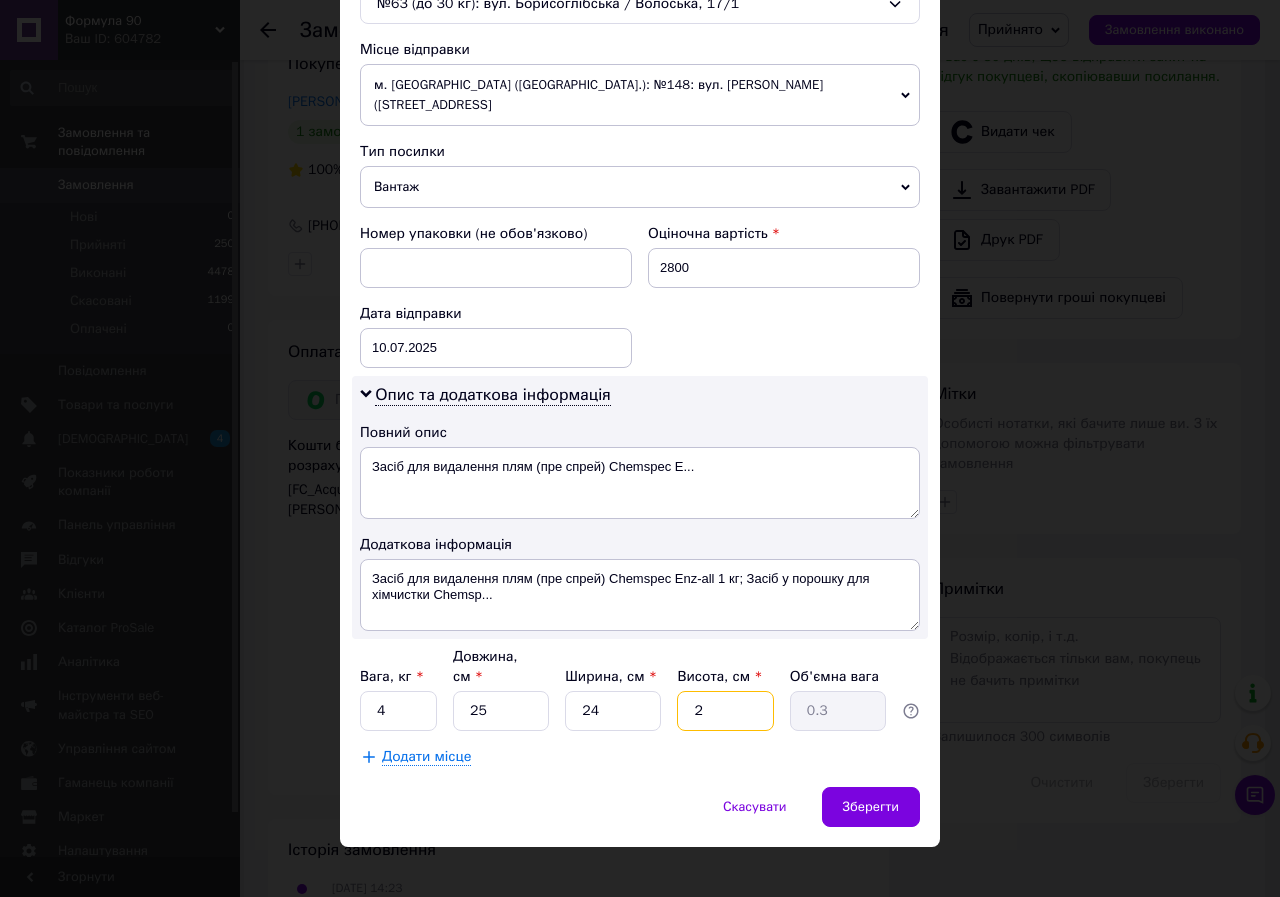 type on "24" 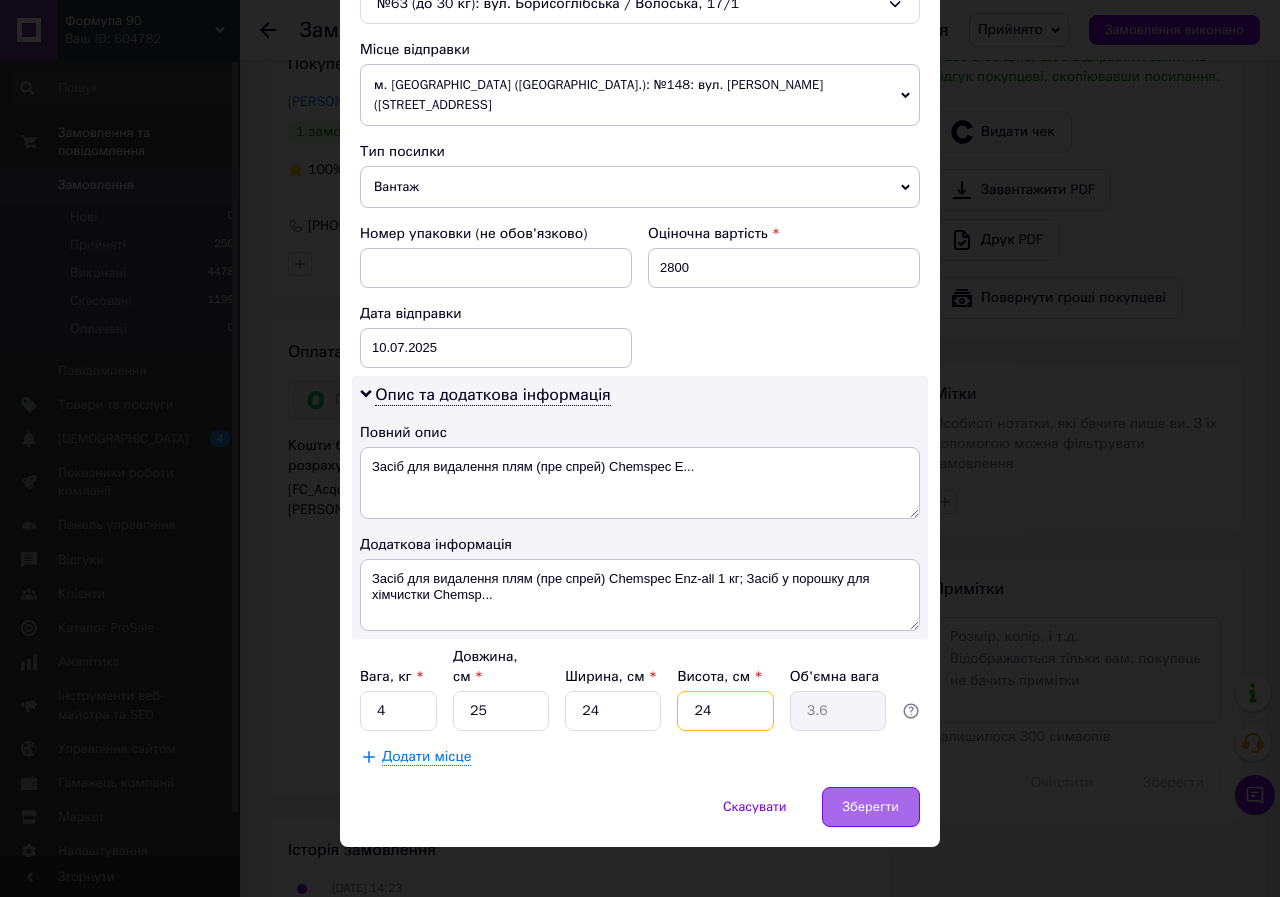 type on "24" 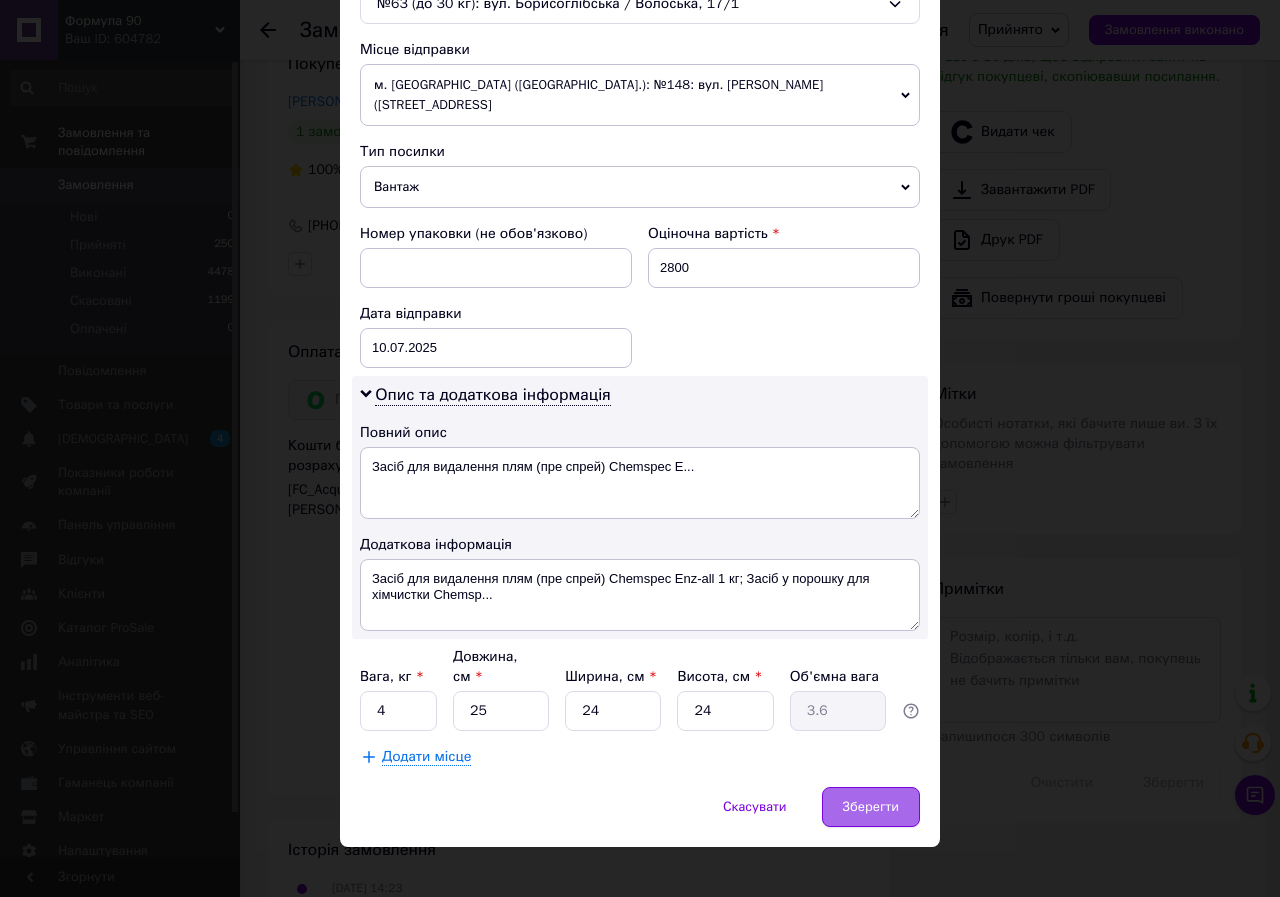 click on "Зберегти" at bounding box center (871, 807) 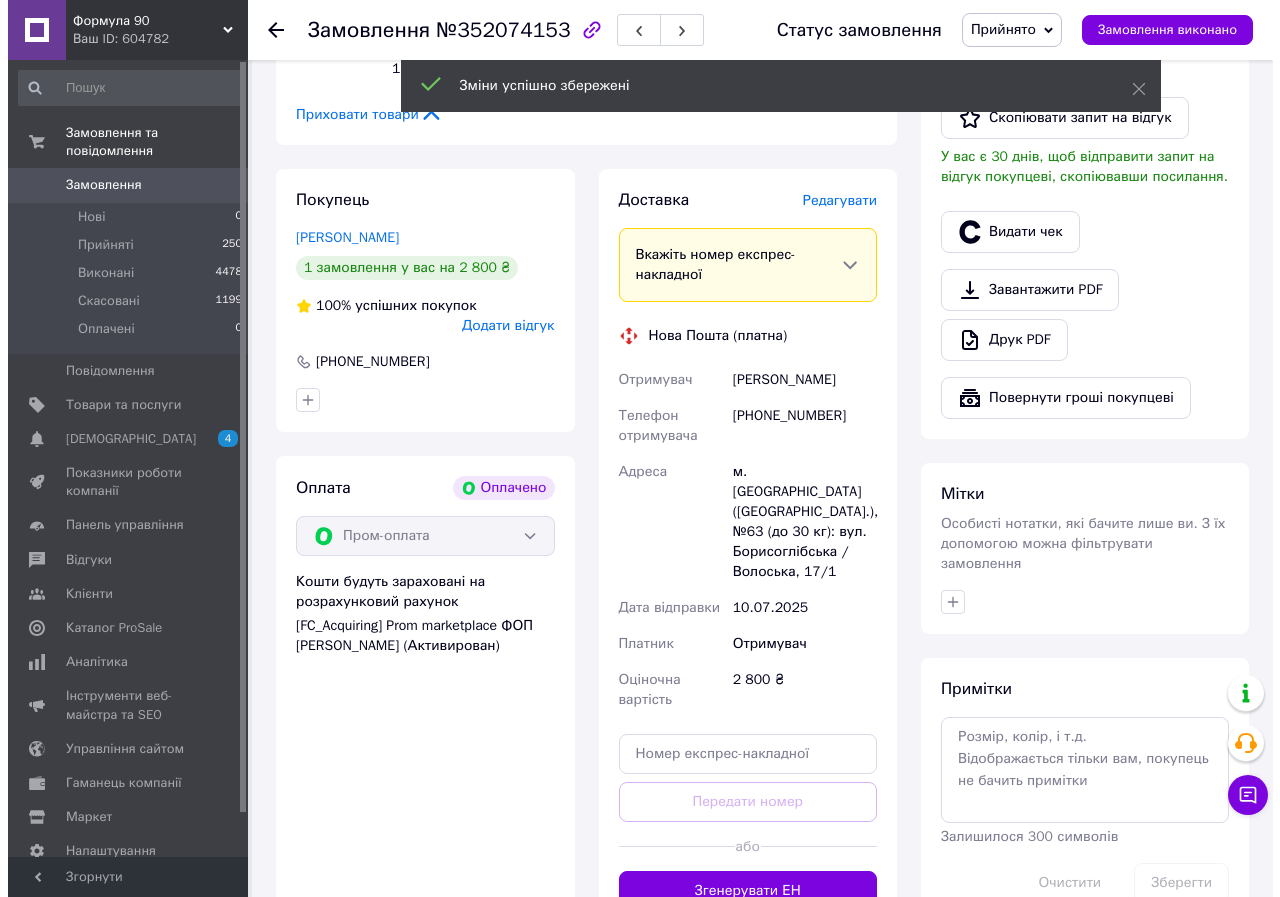scroll, scrollTop: 500, scrollLeft: 0, axis: vertical 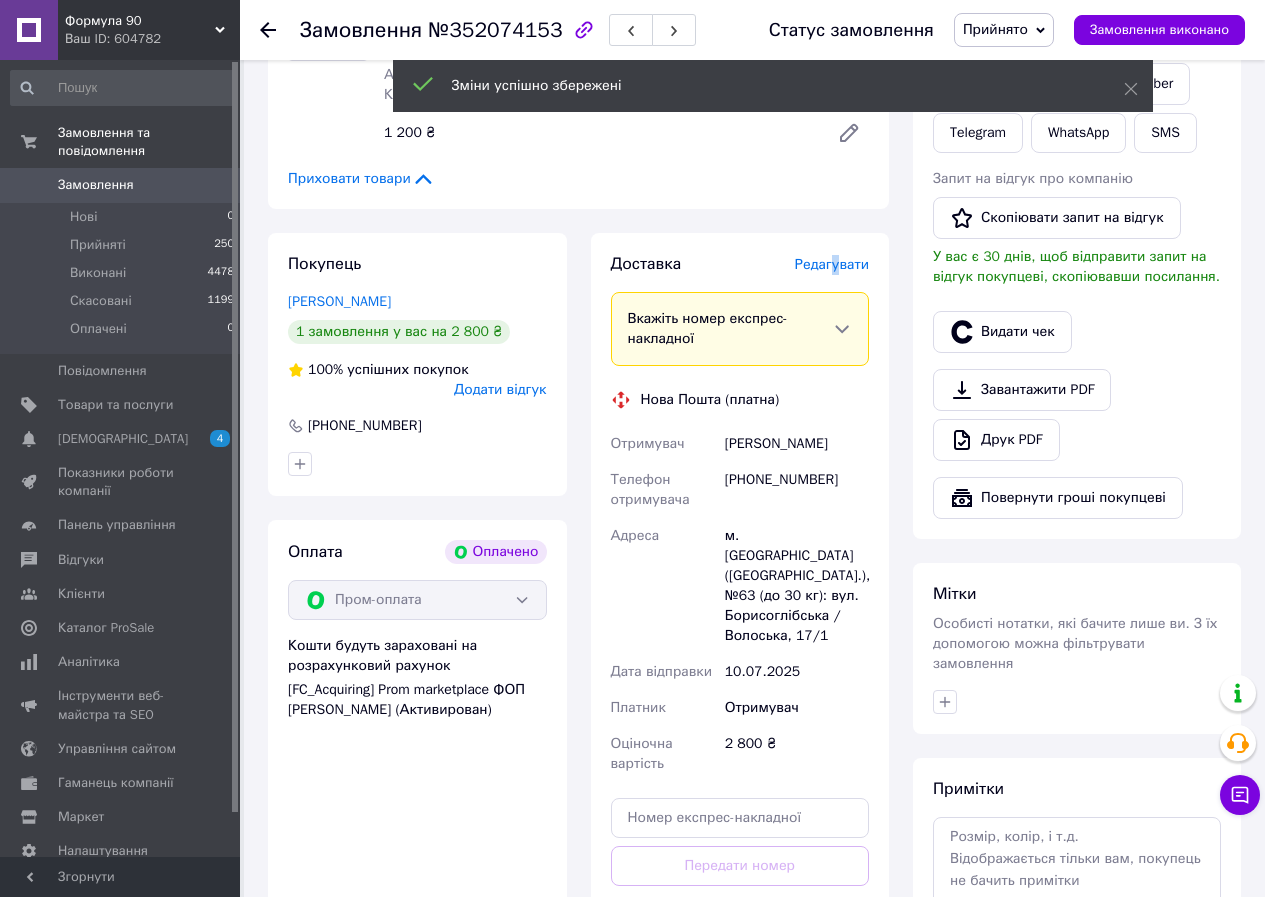 click on "Доставка [PERSON_NAME] Вкажіть номер експрес-накладної Обов'язково введіть номер експрес-накладної,
якщо створювали її не на цій сторінці. У разі,
якщо номер ЕН не буде доданий, ми не зможемо
виплатити гроші за замовлення Мобільний номер покупця (із замовлення) повинен відповідати номеру отримувача за накладною Нова Пошта (платна) Отримувач [PERSON_NAME] Телефон отримувача [PHONE_NUMBER] Адреса м. [GEOGRAPHIC_DATA] ([GEOGRAPHIC_DATA].), №63 (до 30 кг): вул. Борисоглібська / Волоська, 17/1 Дата відправки [DATE] Платник Отримувач Оціночна вартість 2 800 ₴ Передати номер або Згенерувати ЕН < >" at bounding box center (740, 614) 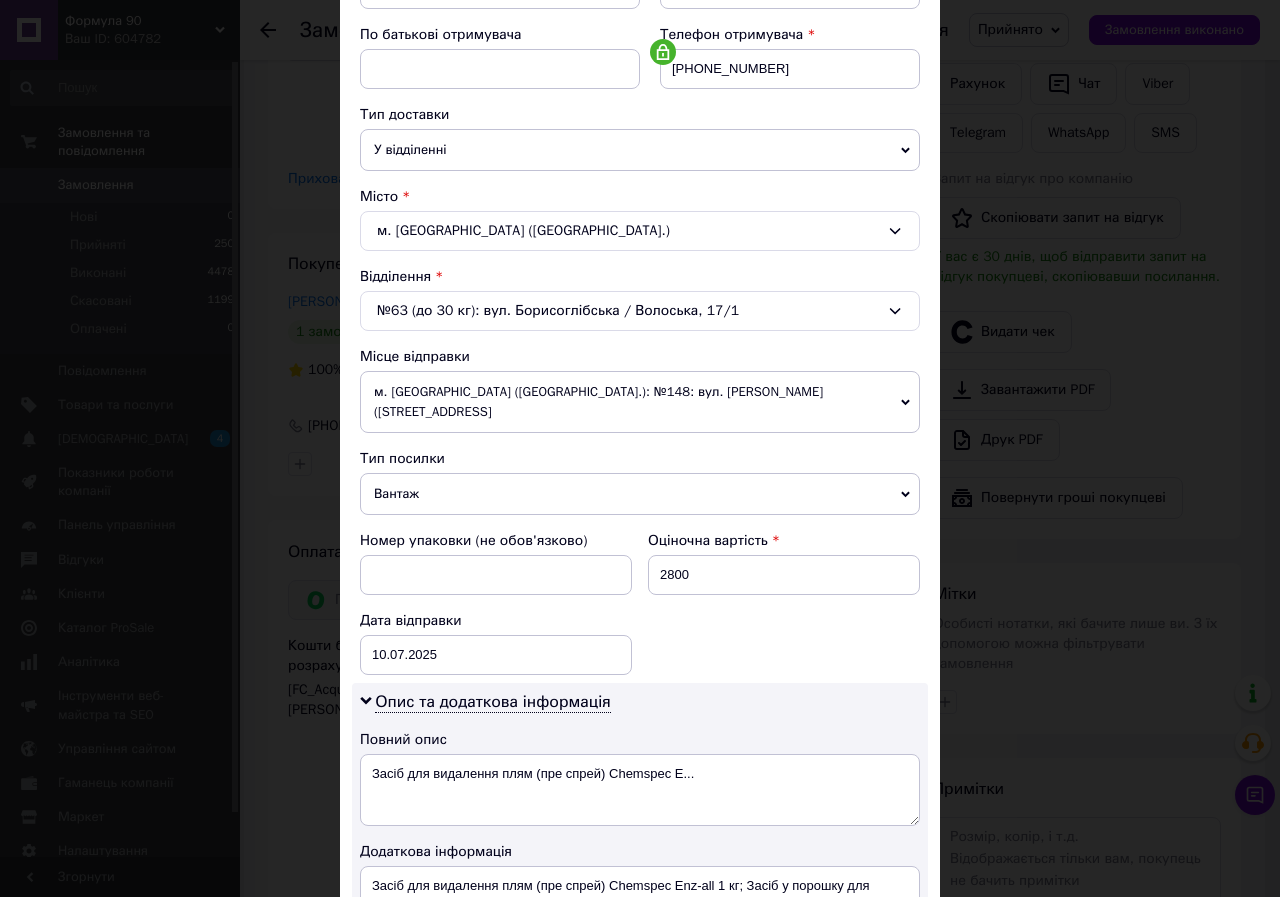 scroll, scrollTop: 400, scrollLeft: 0, axis: vertical 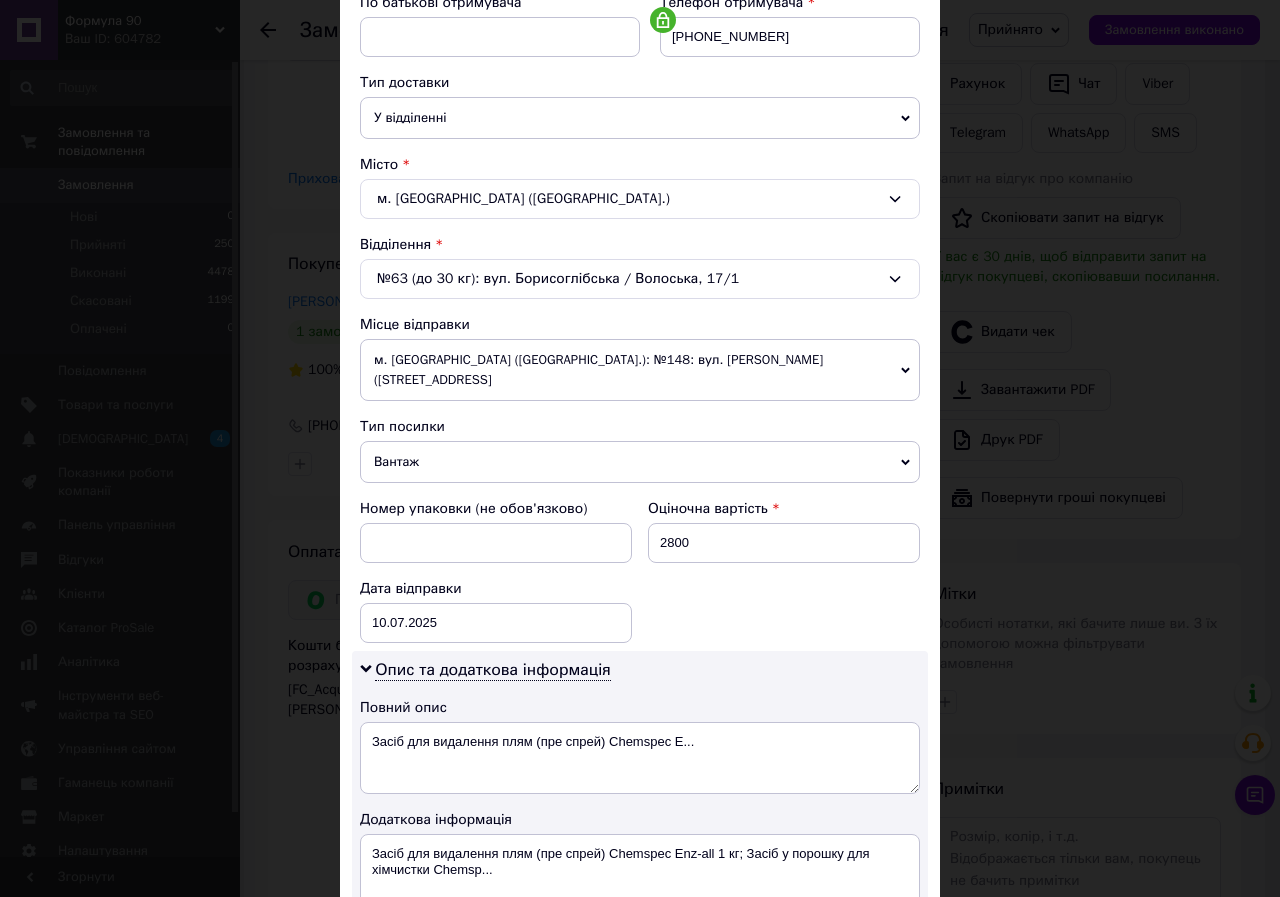 click on "м. [GEOGRAPHIC_DATA] ([GEOGRAPHIC_DATA].): №148: вул. [PERSON_NAME] ([STREET_ADDRESS]" at bounding box center [640, 370] 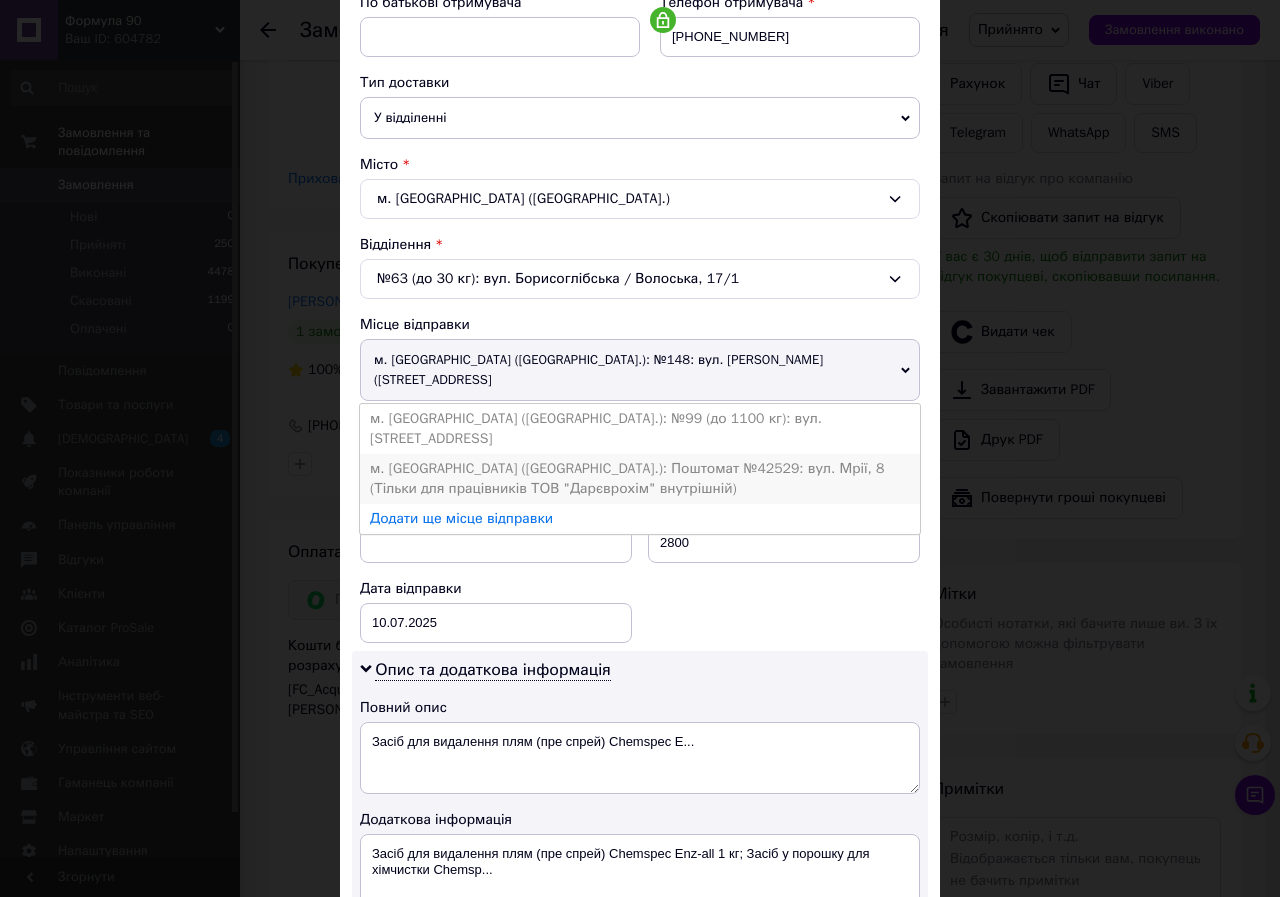 click on "м. [GEOGRAPHIC_DATA] ([GEOGRAPHIC_DATA].): Поштомат №42529: вул. Мрії, 8 (Тільки для працівників ТОВ "Дарєврохім" внутрішній)" at bounding box center (640, 479) 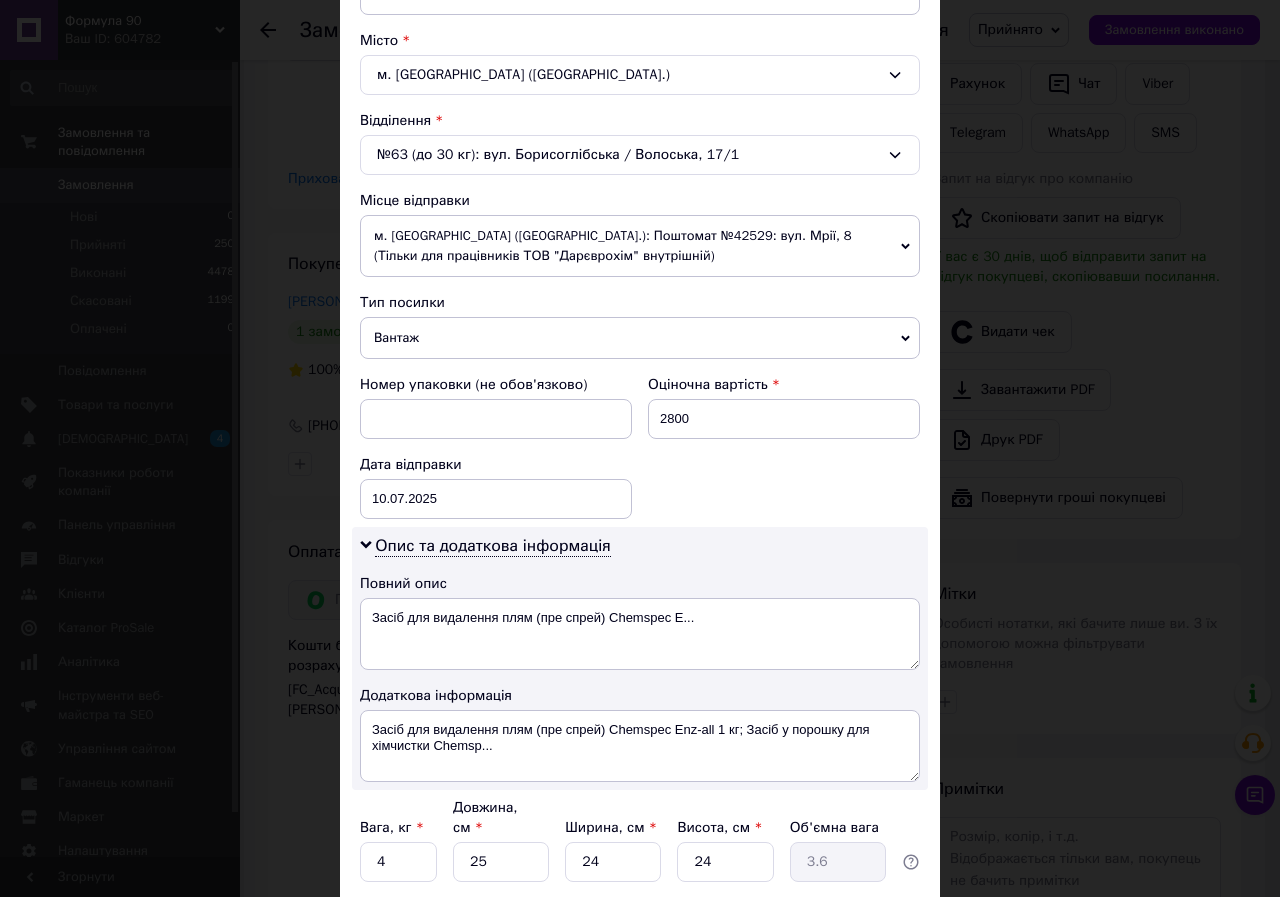 scroll, scrollTop: 675, scrollLeft: 0, axis: vertical 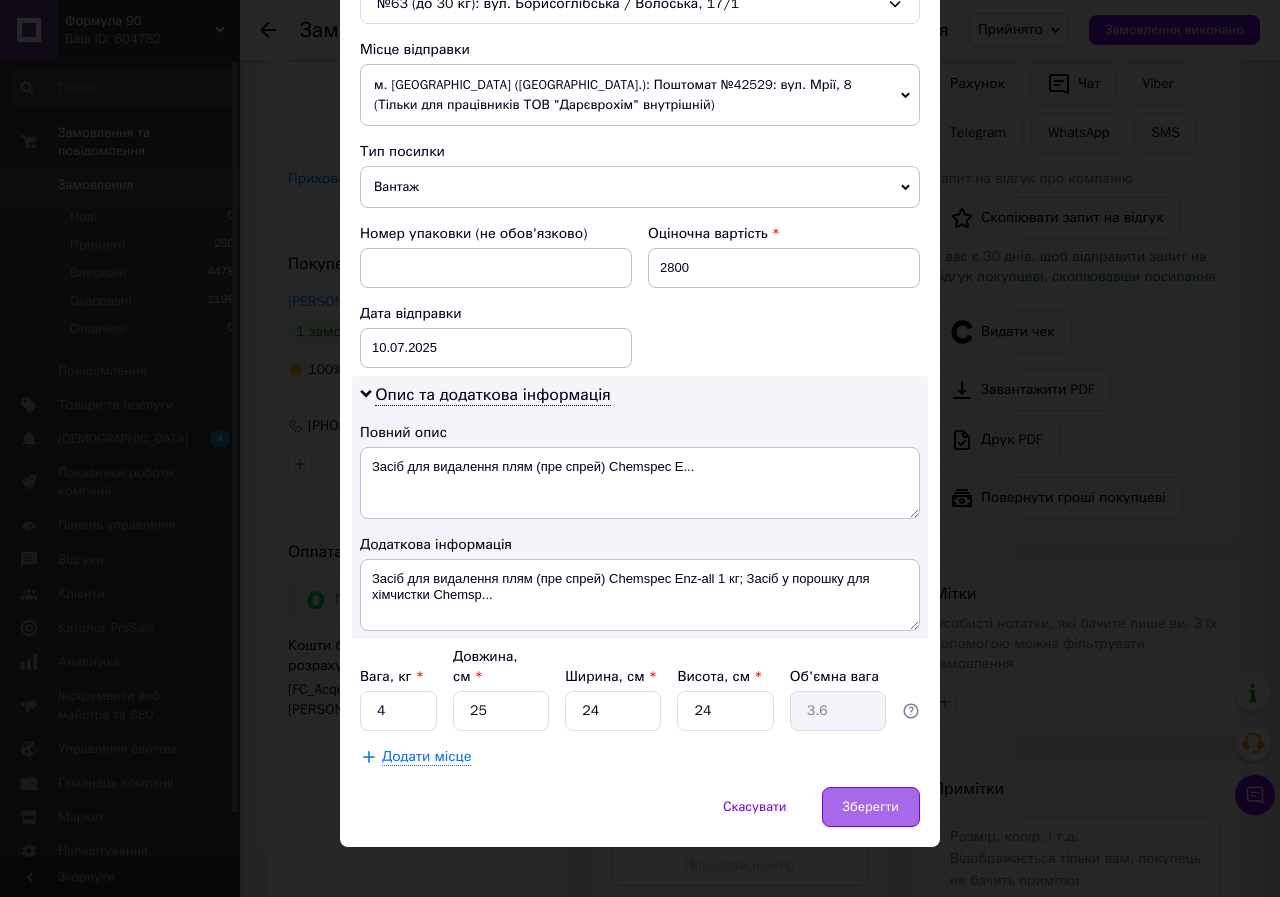 click on "Зберегти" at bounding box center [871, 807] 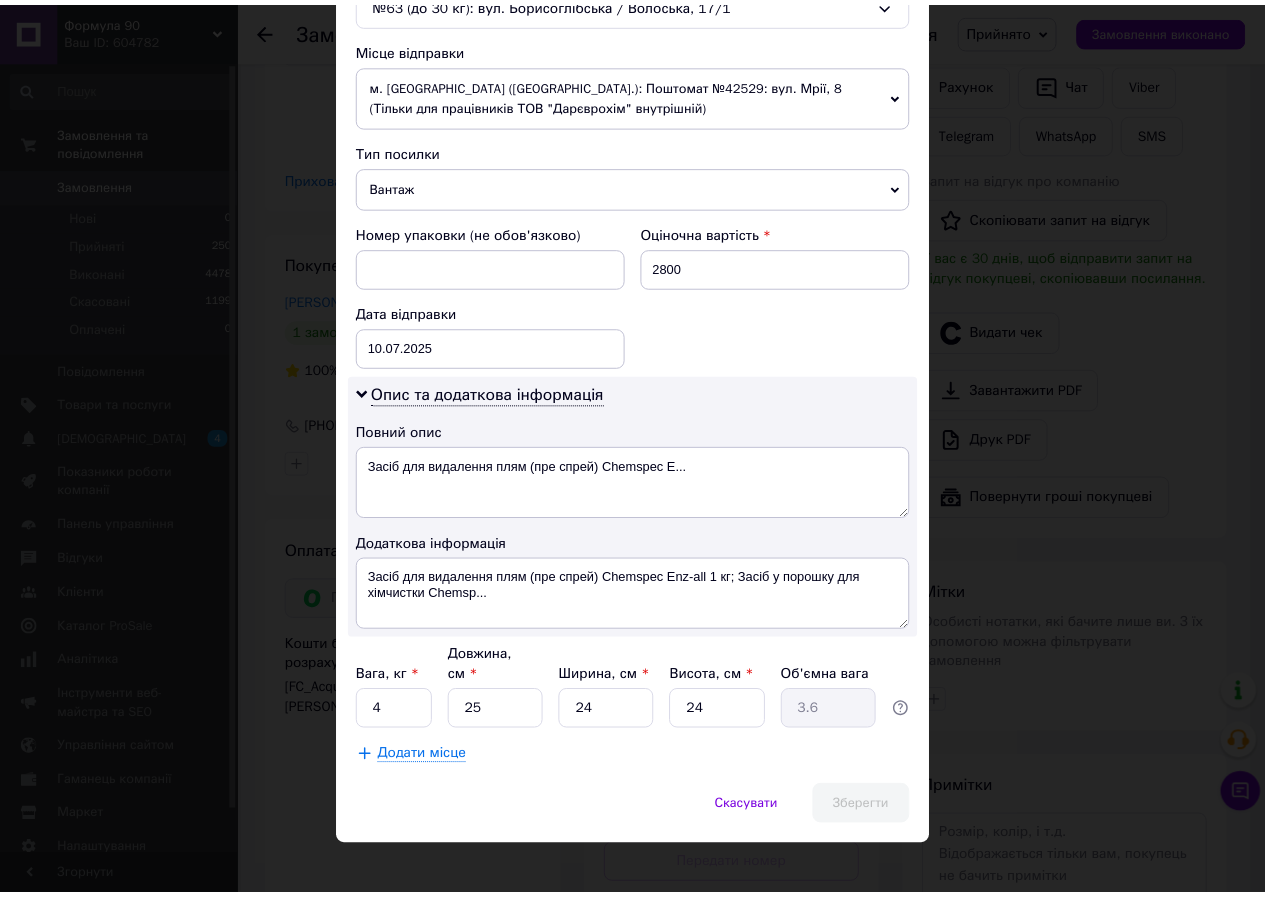 scroll, scrollTop: 0, scrollLeft: 0, axis: both 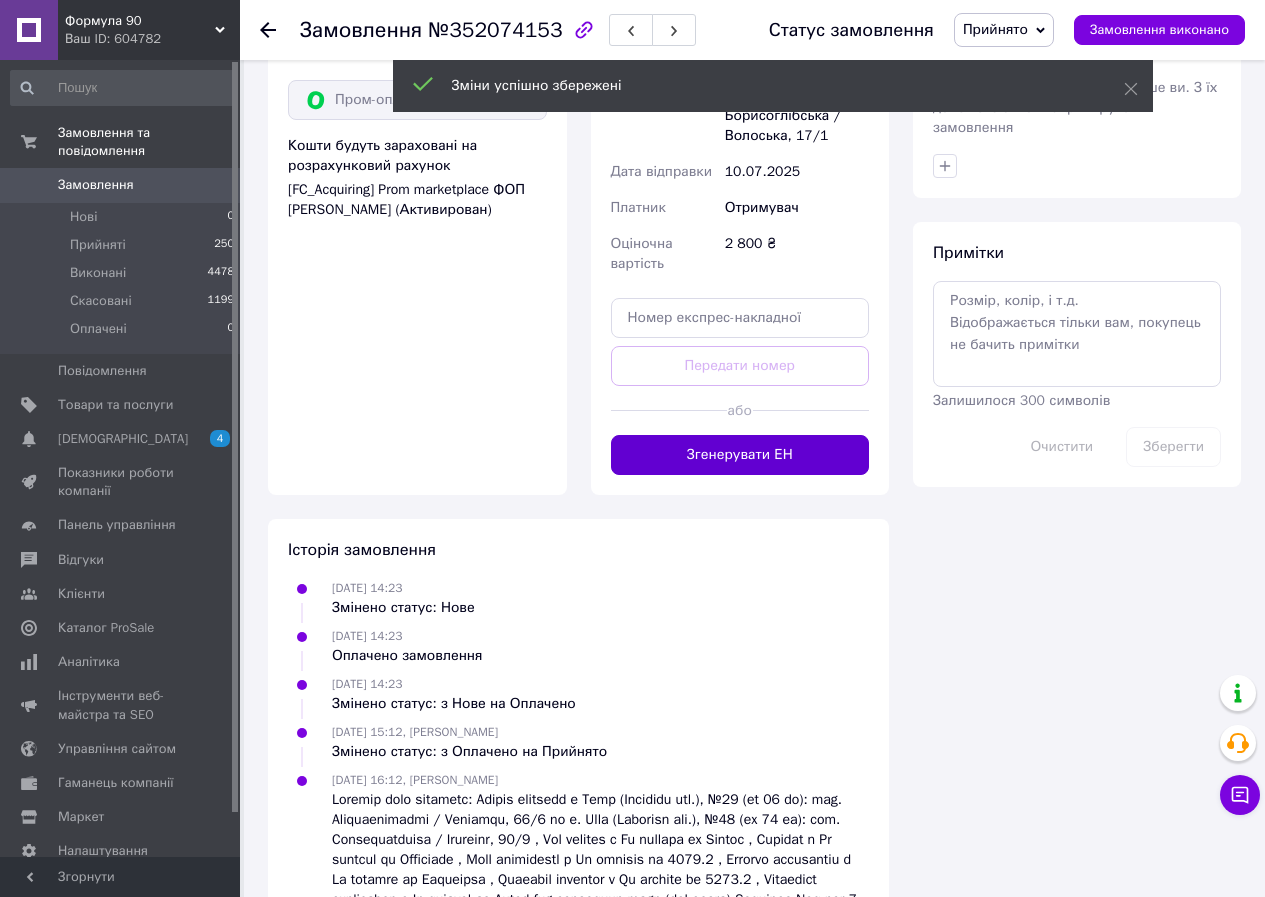 click on "Згенерувати ЕН" at bounding box center (740, 455) 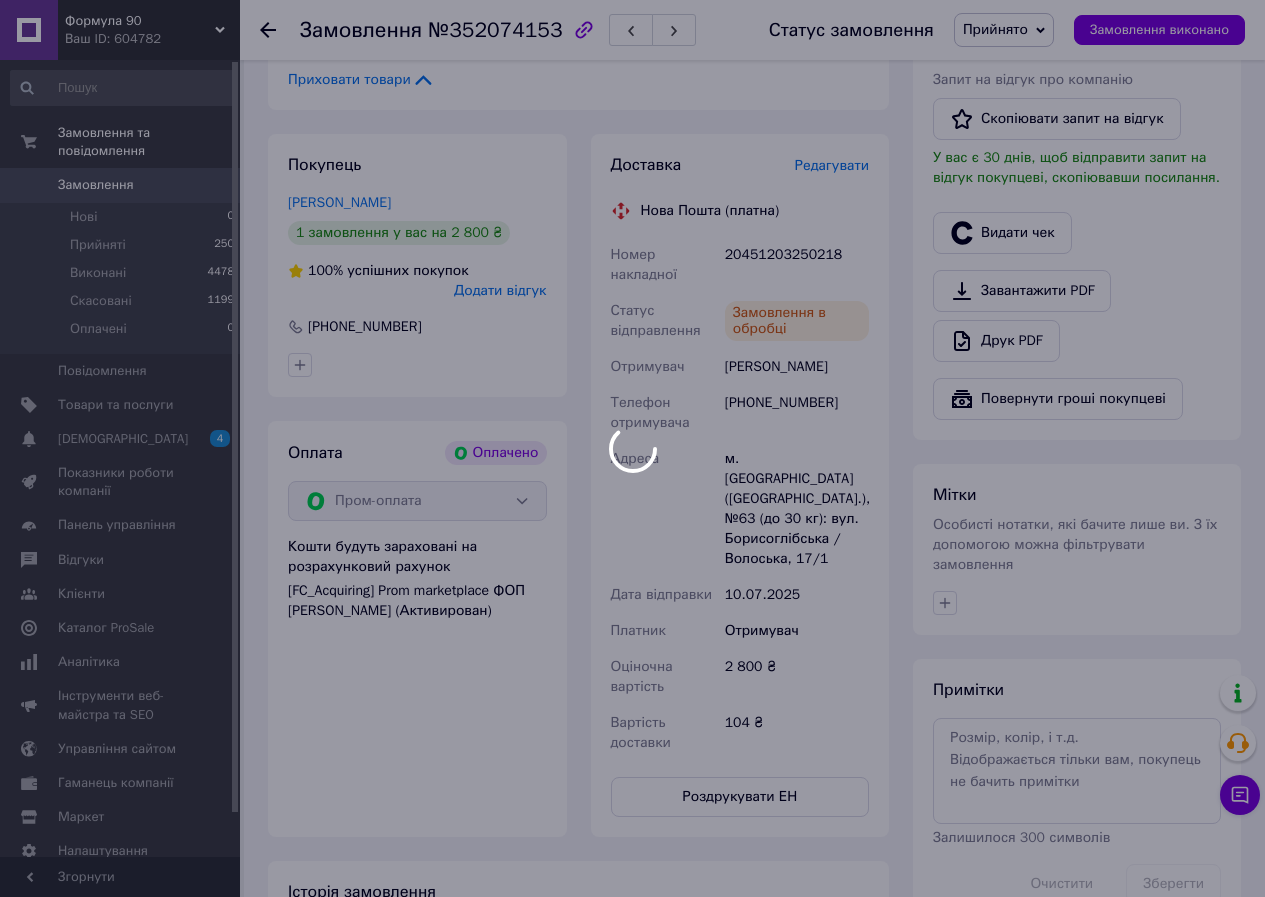 scroll, scrollTop: 600, scrollLeft: 0, axis: vertical 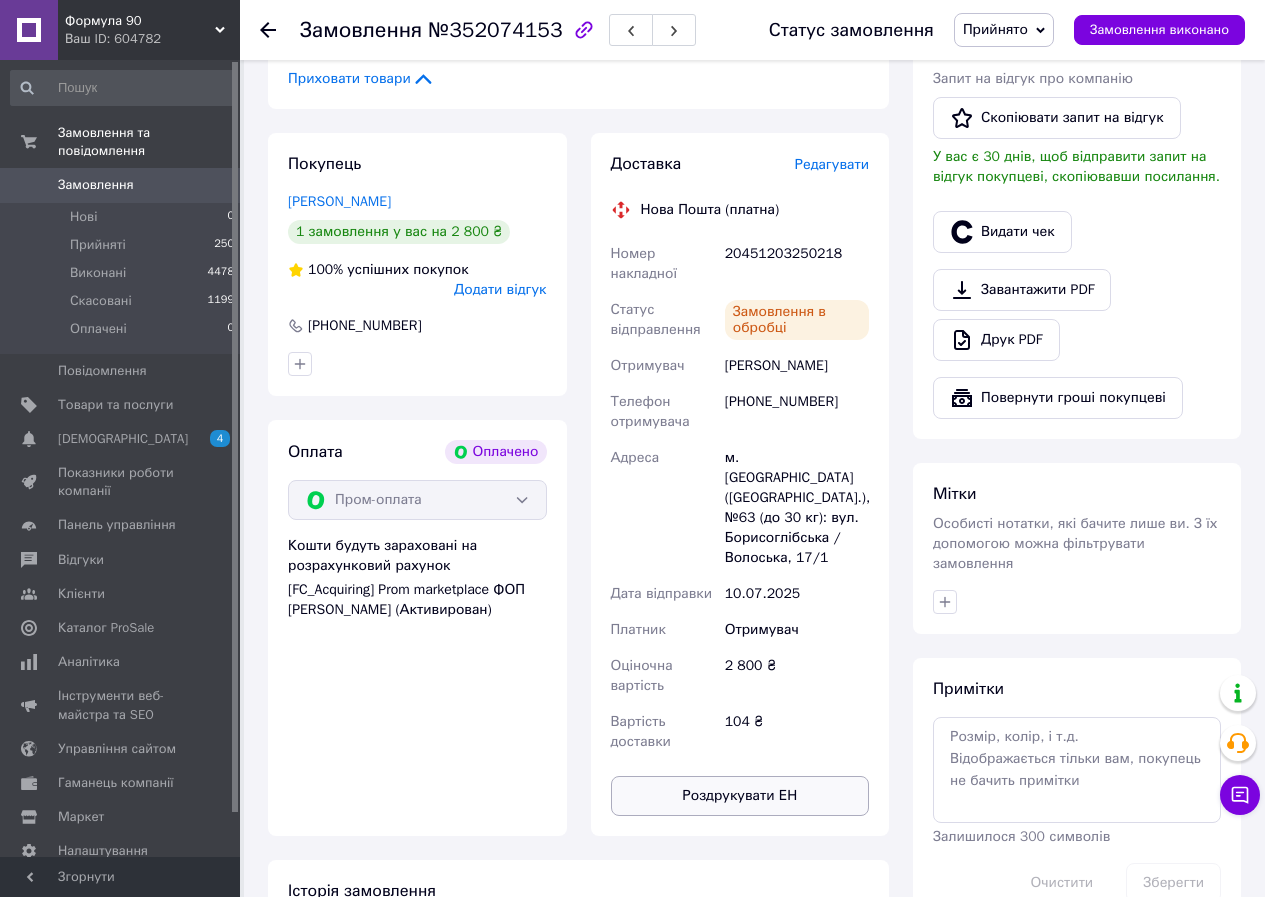 click on "Роздрукувати ЕН" at bounding box center [740, 796] 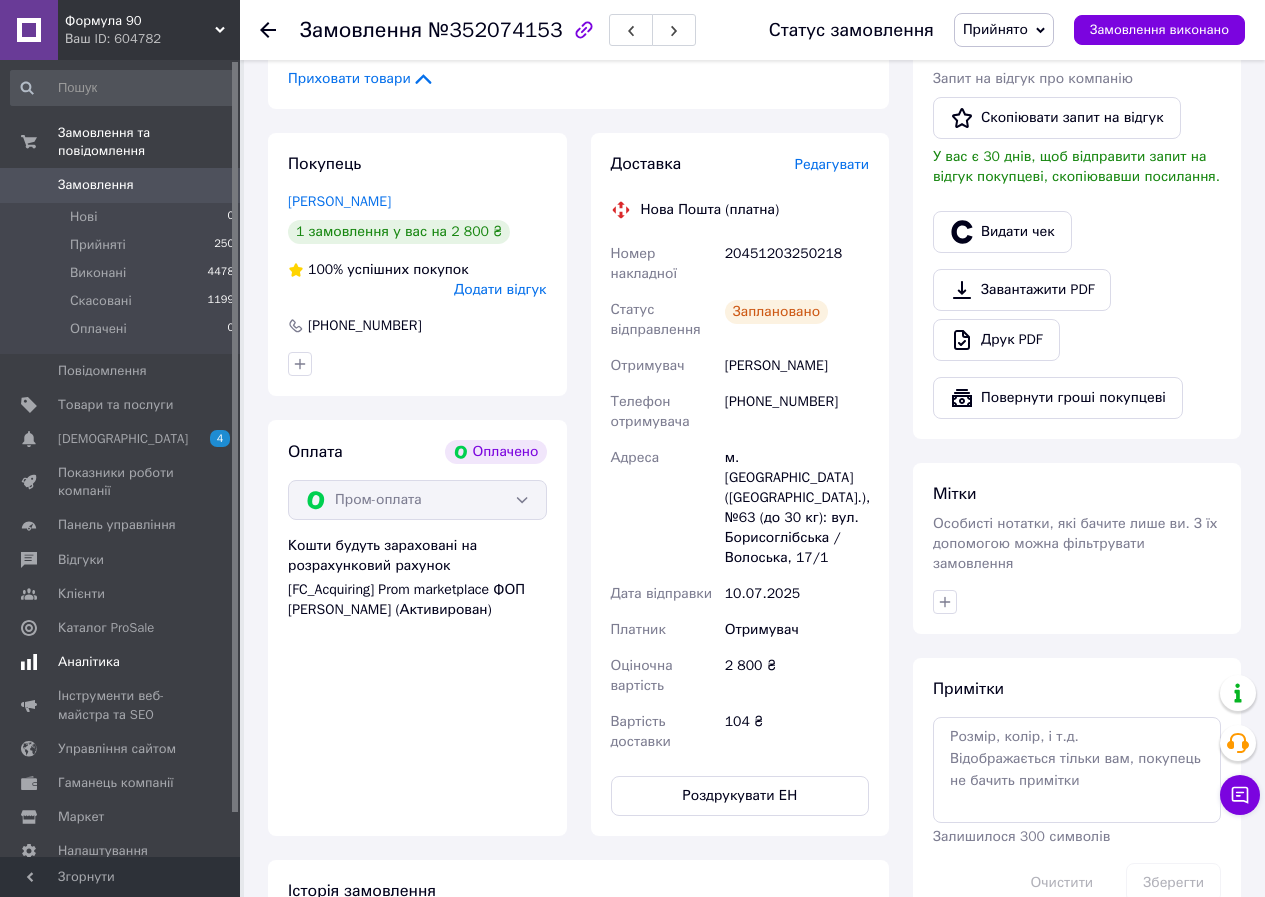 click on "Аналітика" at bounding box center [89, 662] 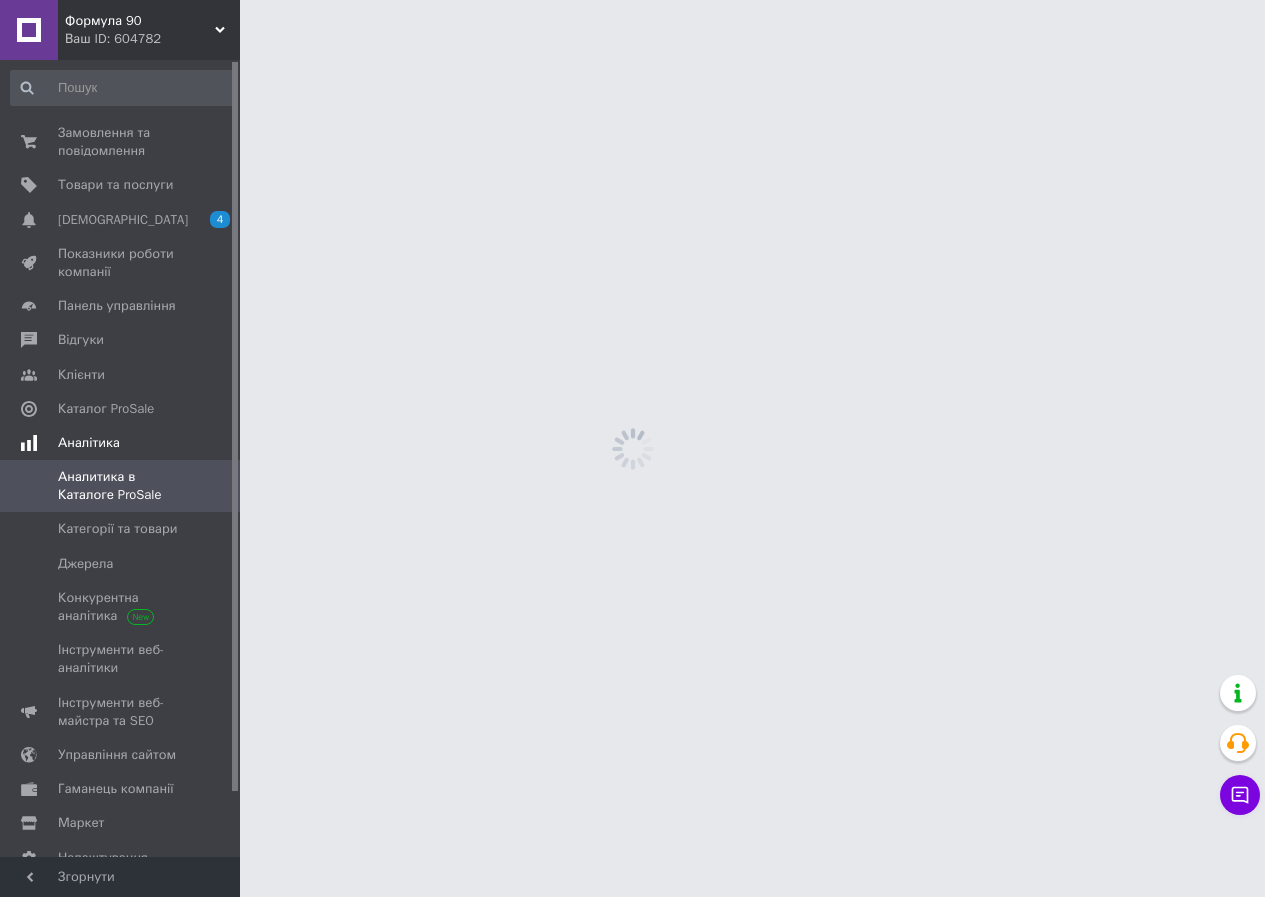 scroll, scrollTop: 0, scrollLeft: 0, axis: both 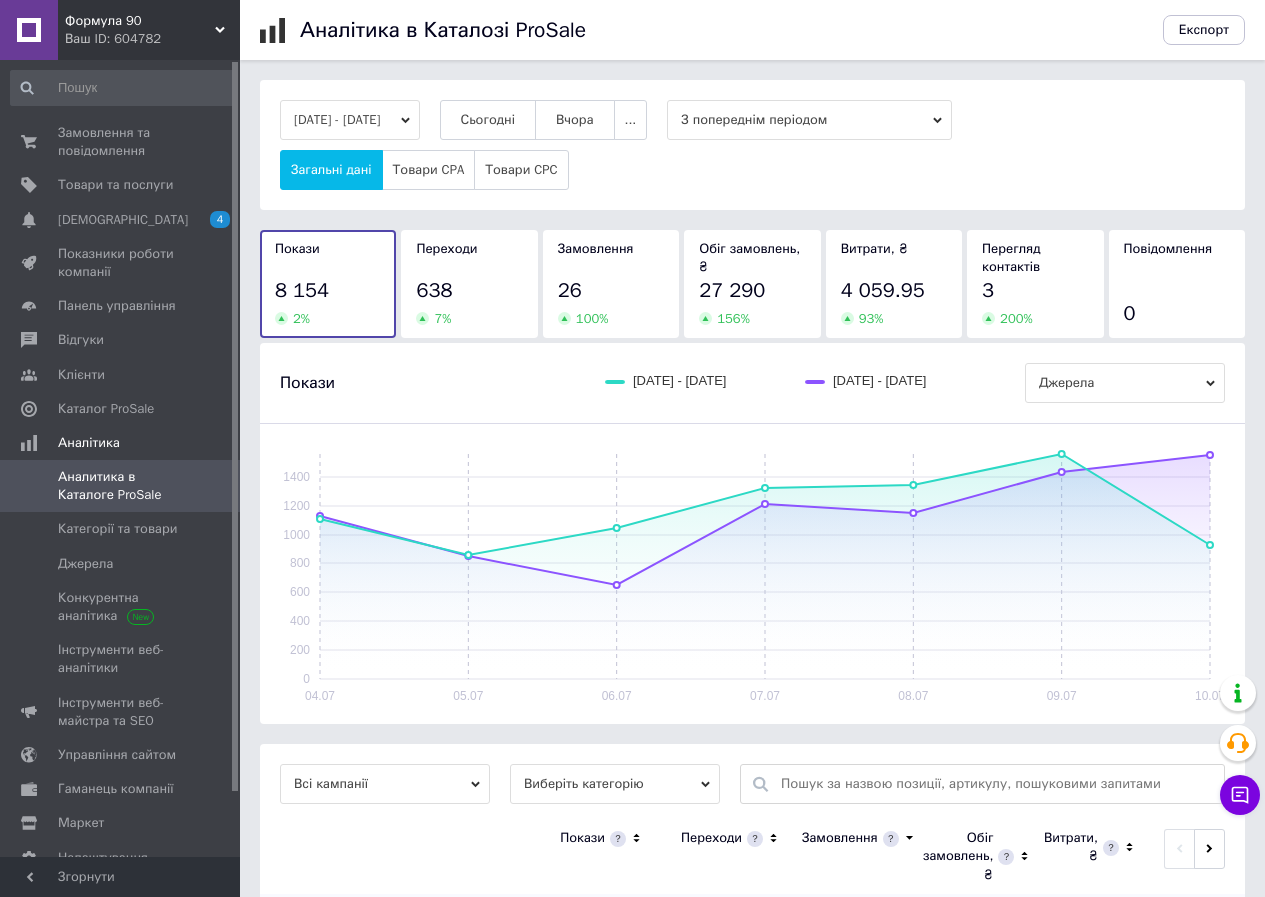 click on "[DATE] - [DATE]" at bounding box center [350, 120] 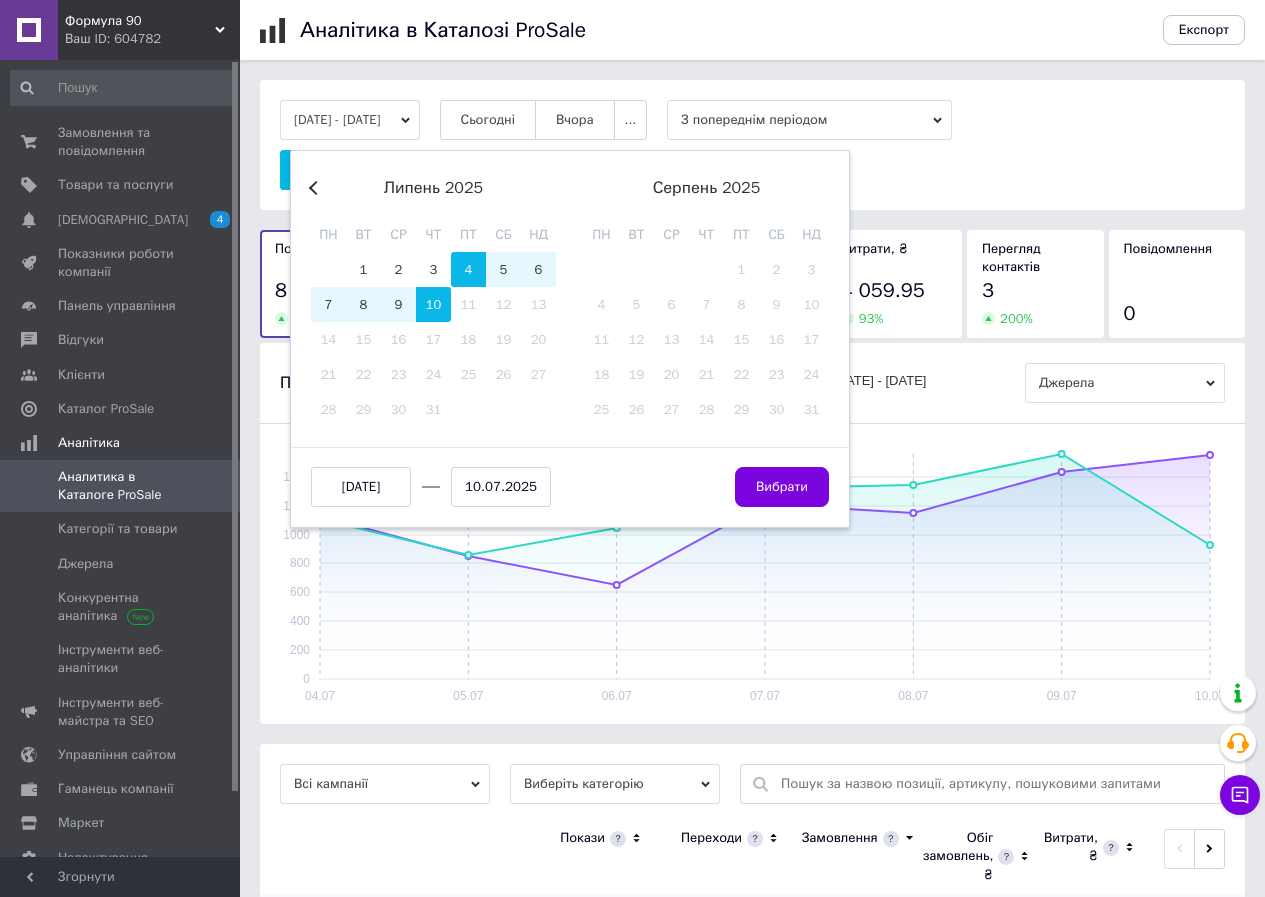 click on "Previous Month [DATE] пн вт ср чт пт сб нд 30 1 2 3 4 5 6 7 8 9 10 11 12 13 14 15 16 17 18 19 20 21 22 23 24 25 26 27 28 29 30 [DATE] вт ср чт пт сб нд 1 2 3 4 5 6 7 8 9 10 11 12 13 14 15 16 17 18 19 20 21 22 23 24 25 26 27 28 29 30 31 [DATE] [DATE] Вибрати" at bounding box center [570, 339] 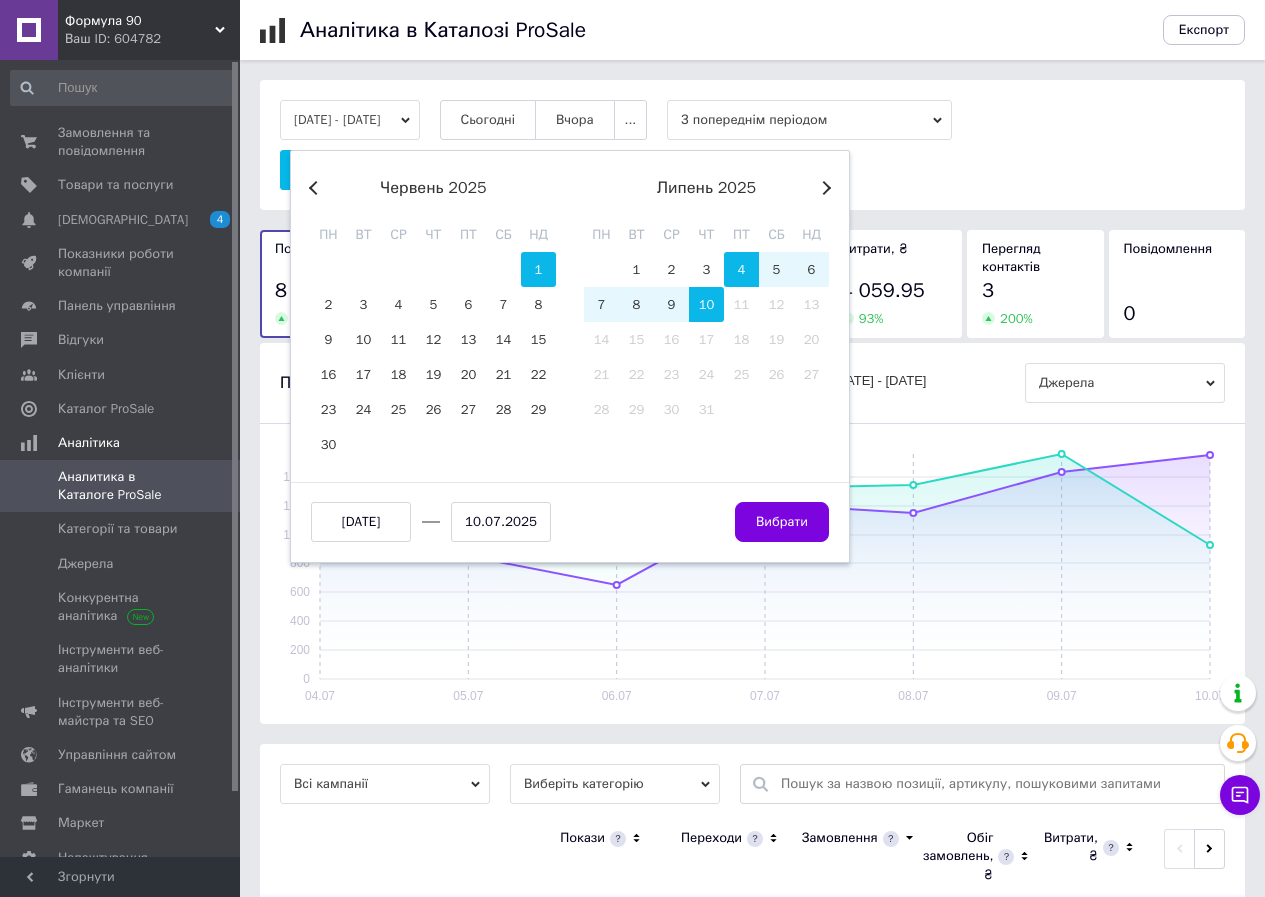 click on "1" at bounding box center (538, 269) 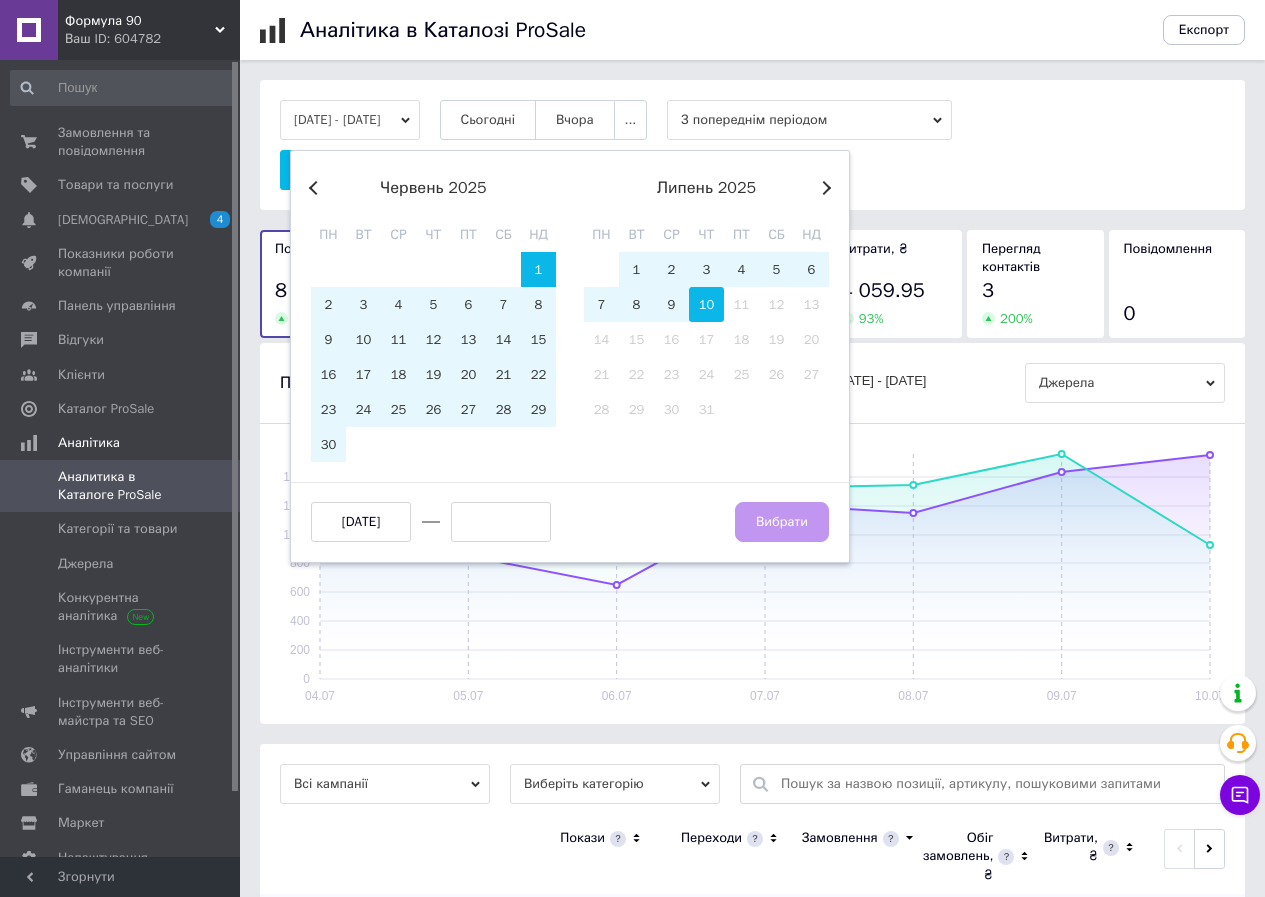 click on "10" at bounding box center [706, 304] 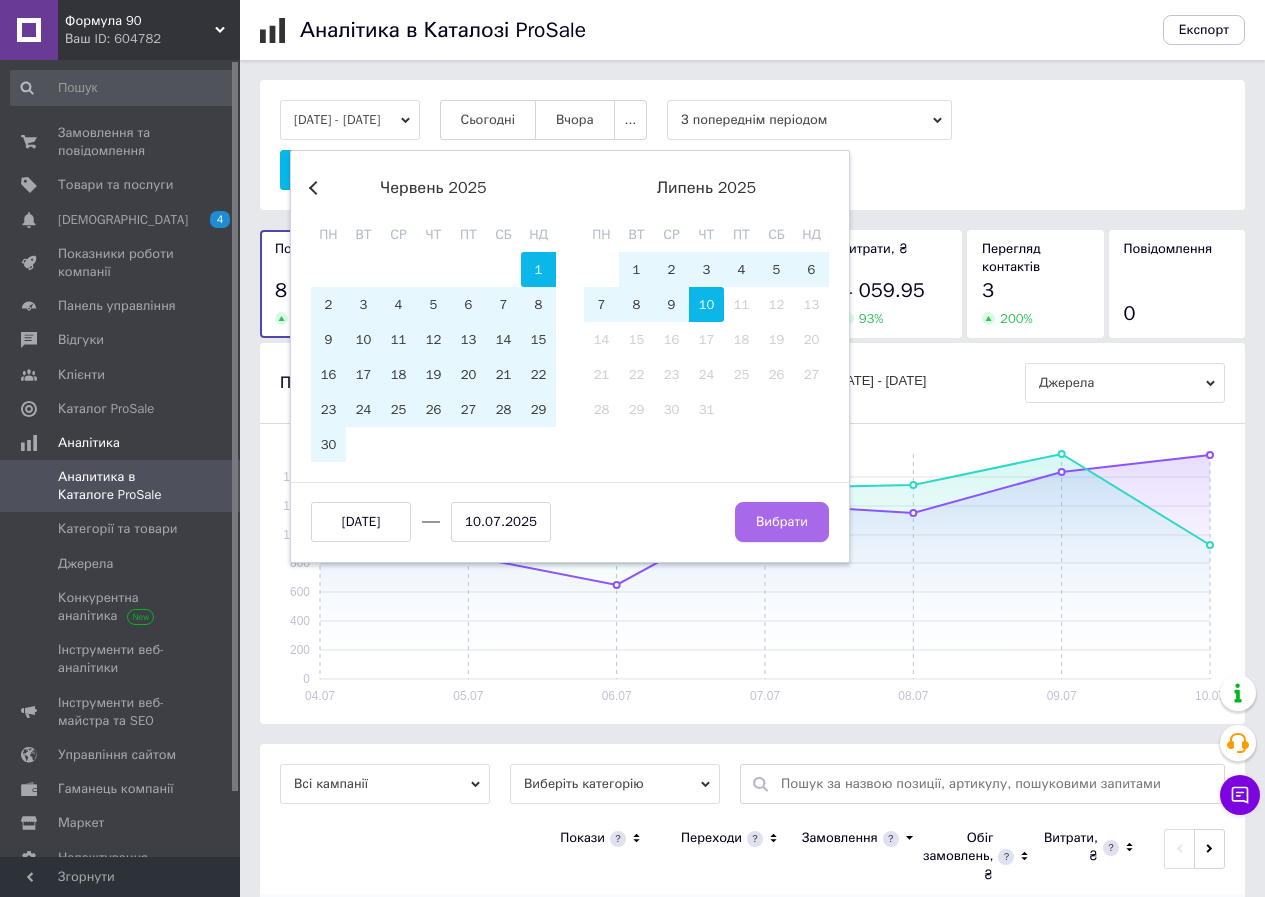 click on "Вибрати" at bounding box center (782, 522) 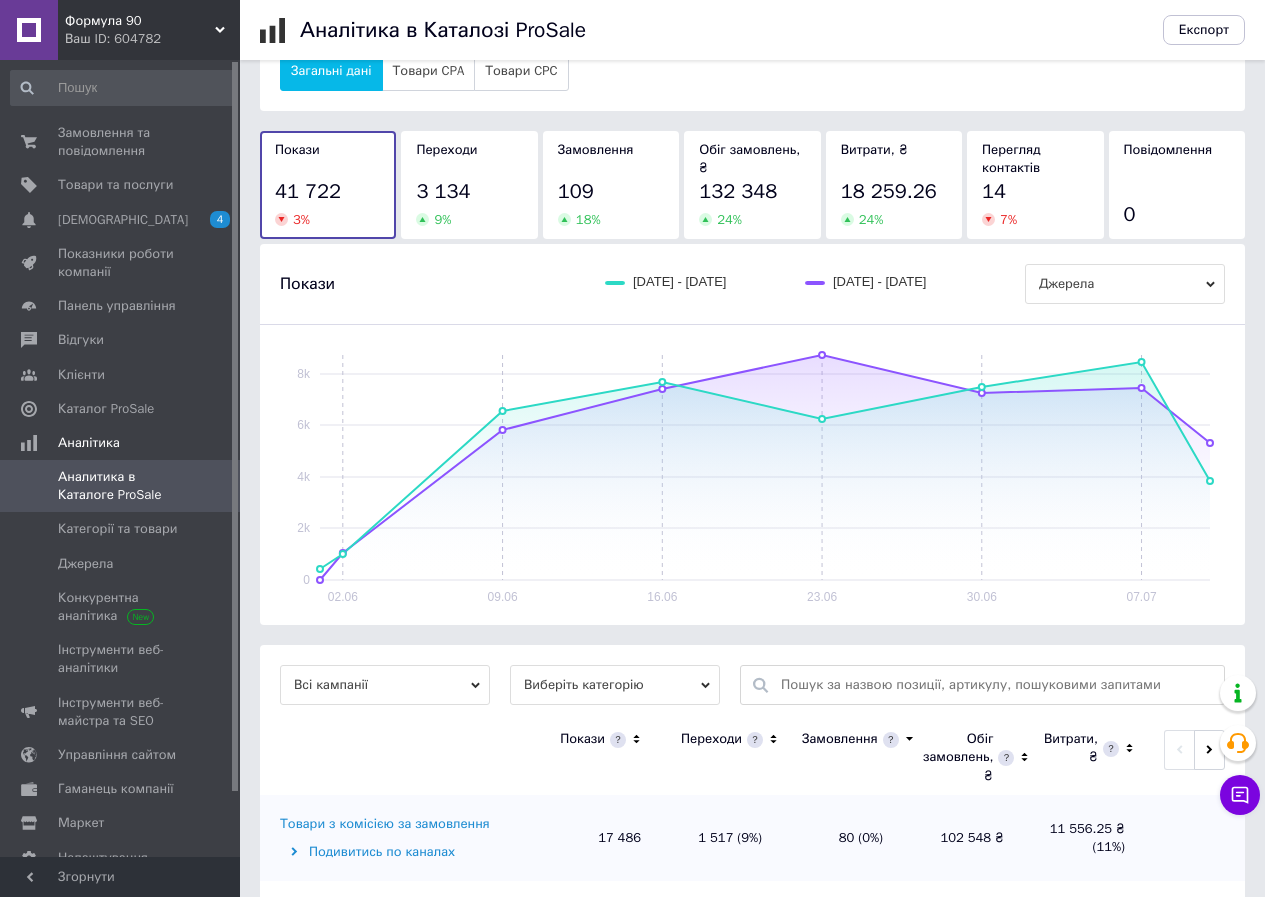 scroll, scrollTop: 100, scrollLeft: 0, axis: vertical 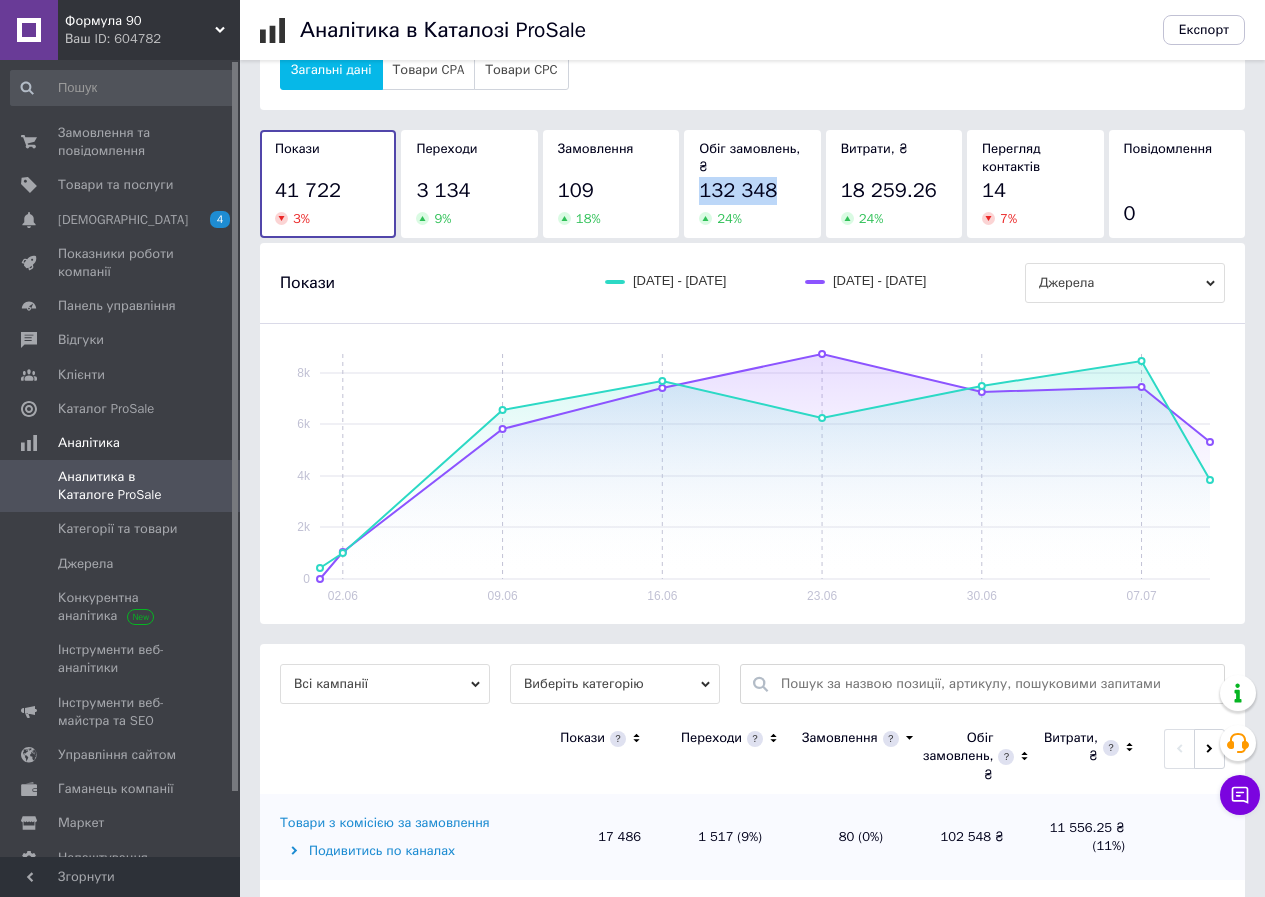drag, startPoint x: 699, startPoint y: 191, endPoint x: 777, endPoint y: 178, distance: 79.07591 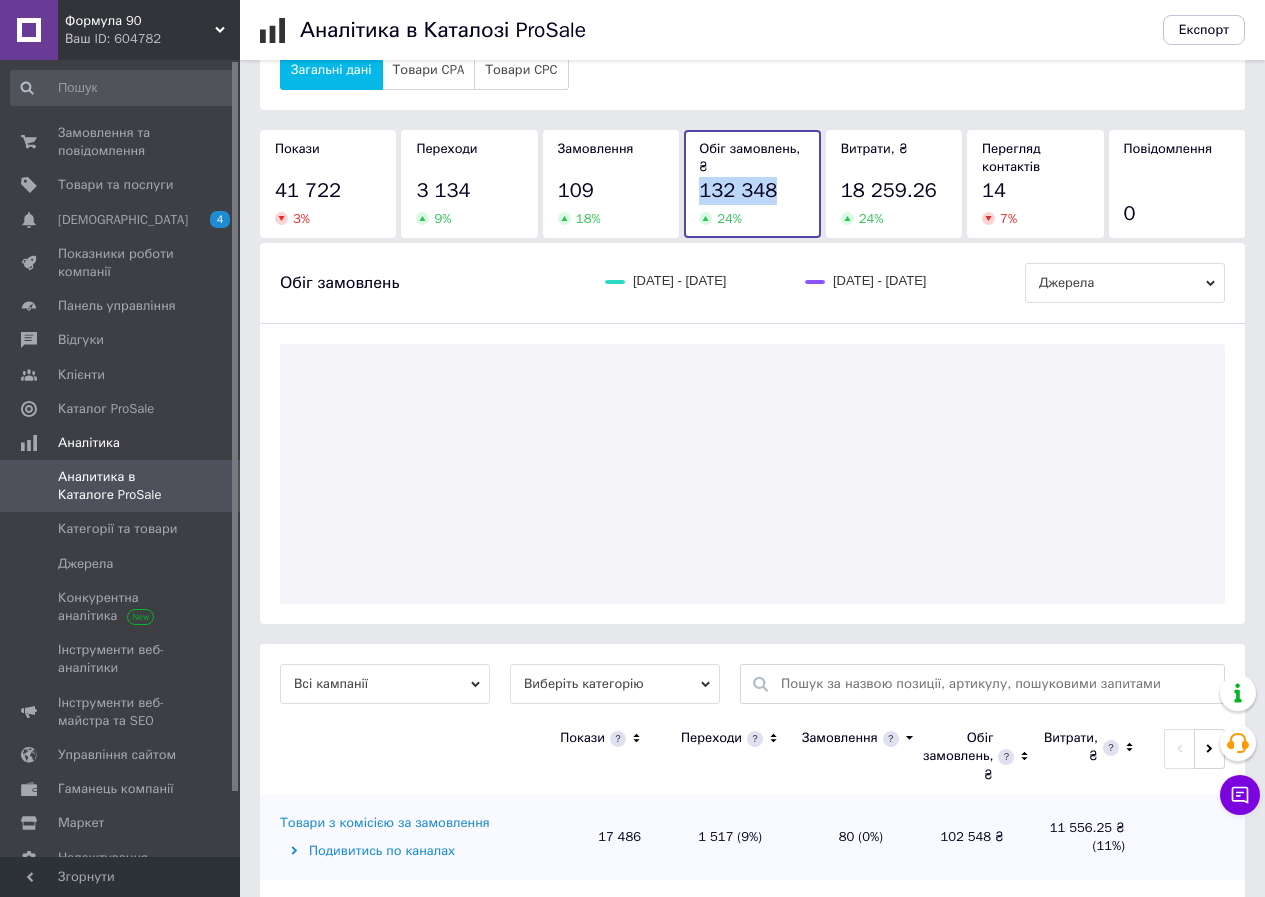 click on "132 348" at bounding box center [752, 191] 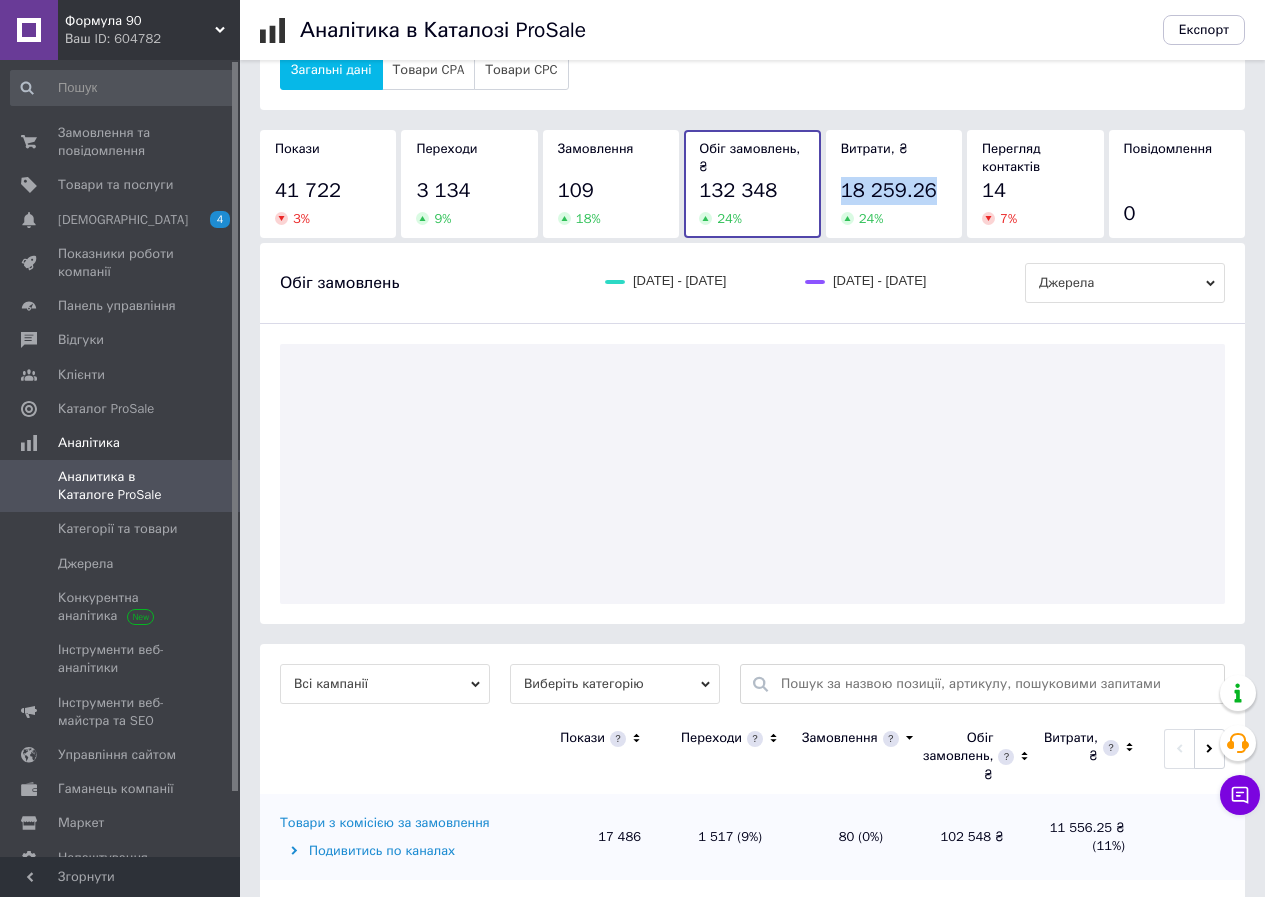 drag, startPoint x: 846, startPoint y: 202, endPoint x: 932, endPoint y: 195, distance: 86.28442 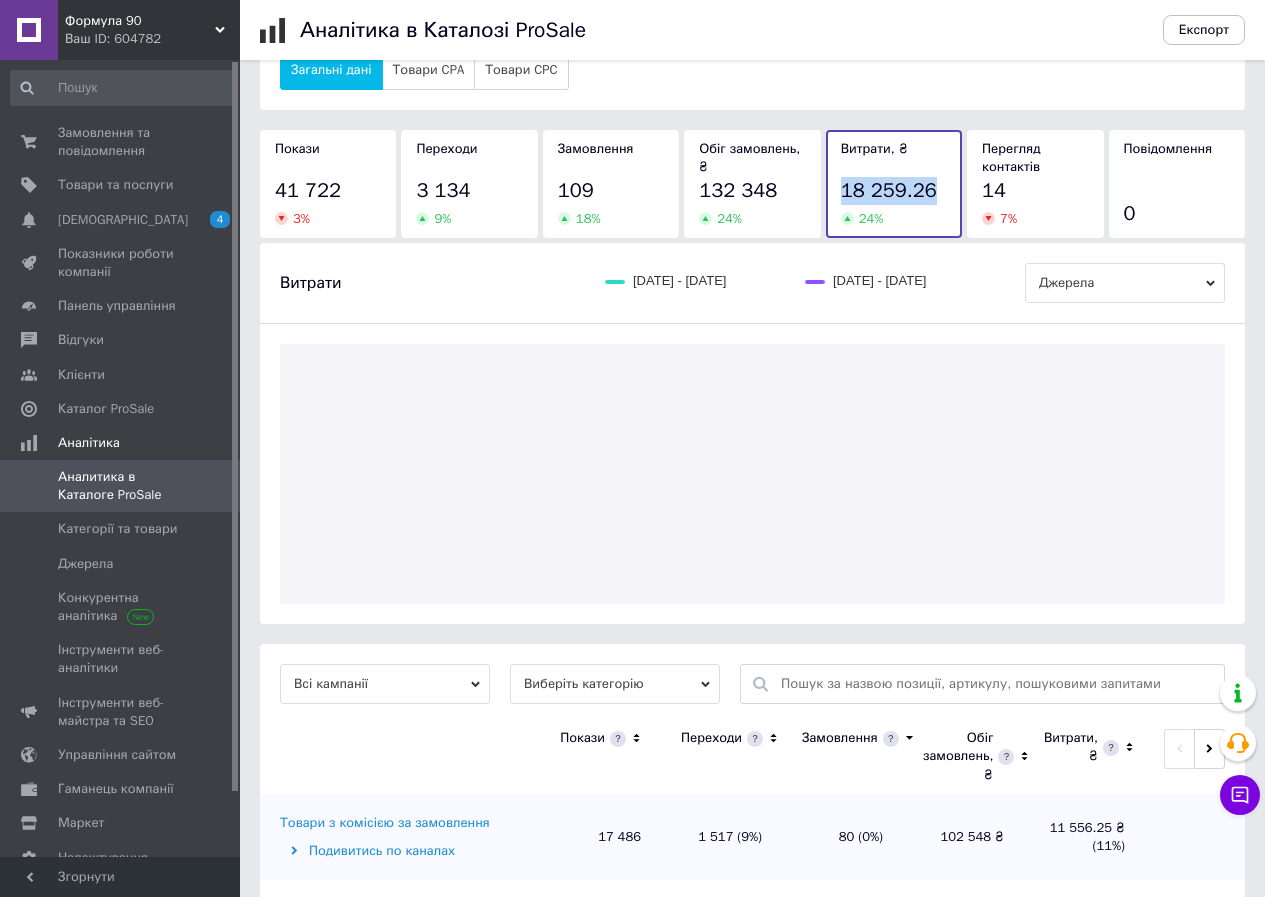 click on "Витрати, ₴ 18 259.26 24 %" at bounding box center (894, 184) 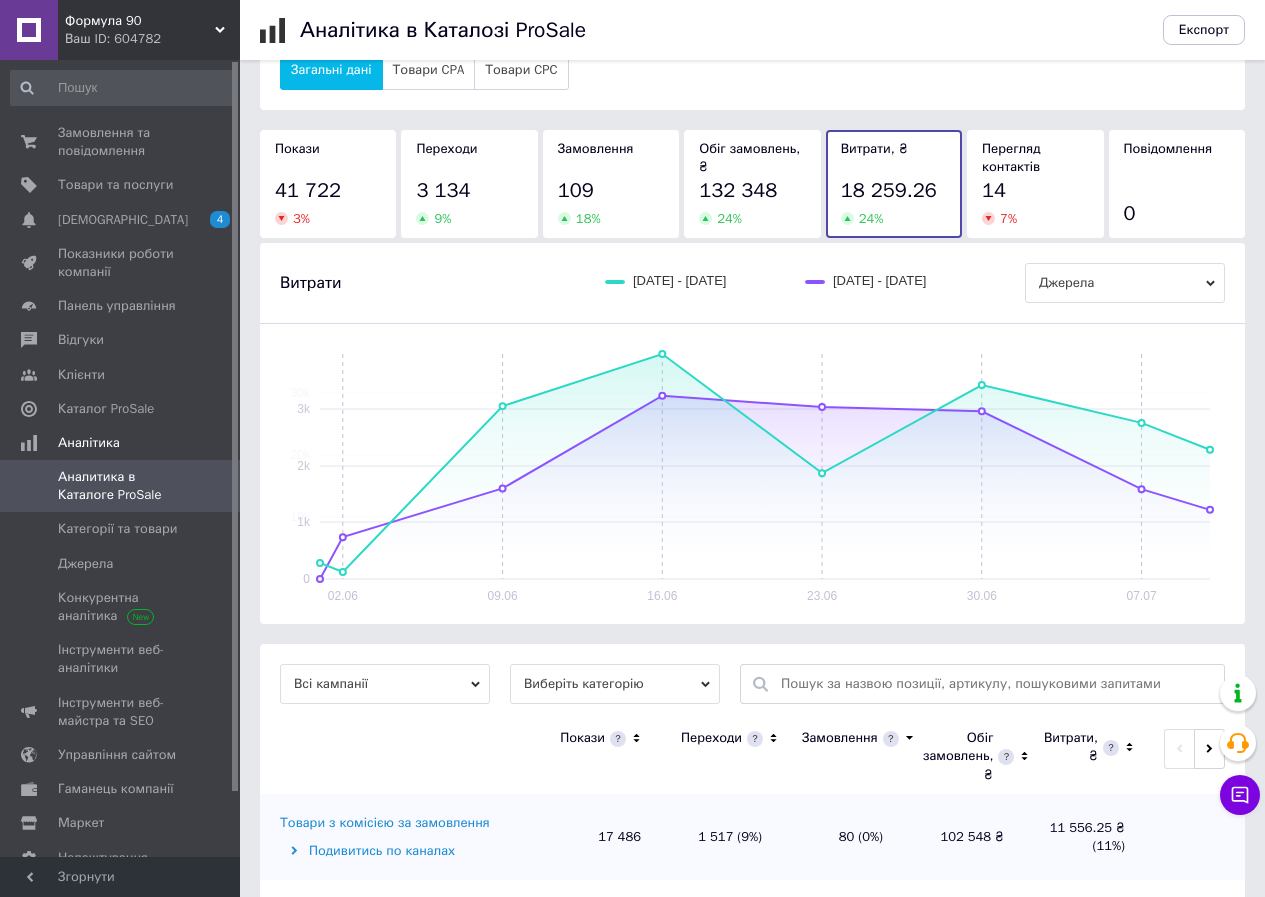 click on "Витрати, ₴ 18 259.26 24 %" at bounding box center [894, 184] 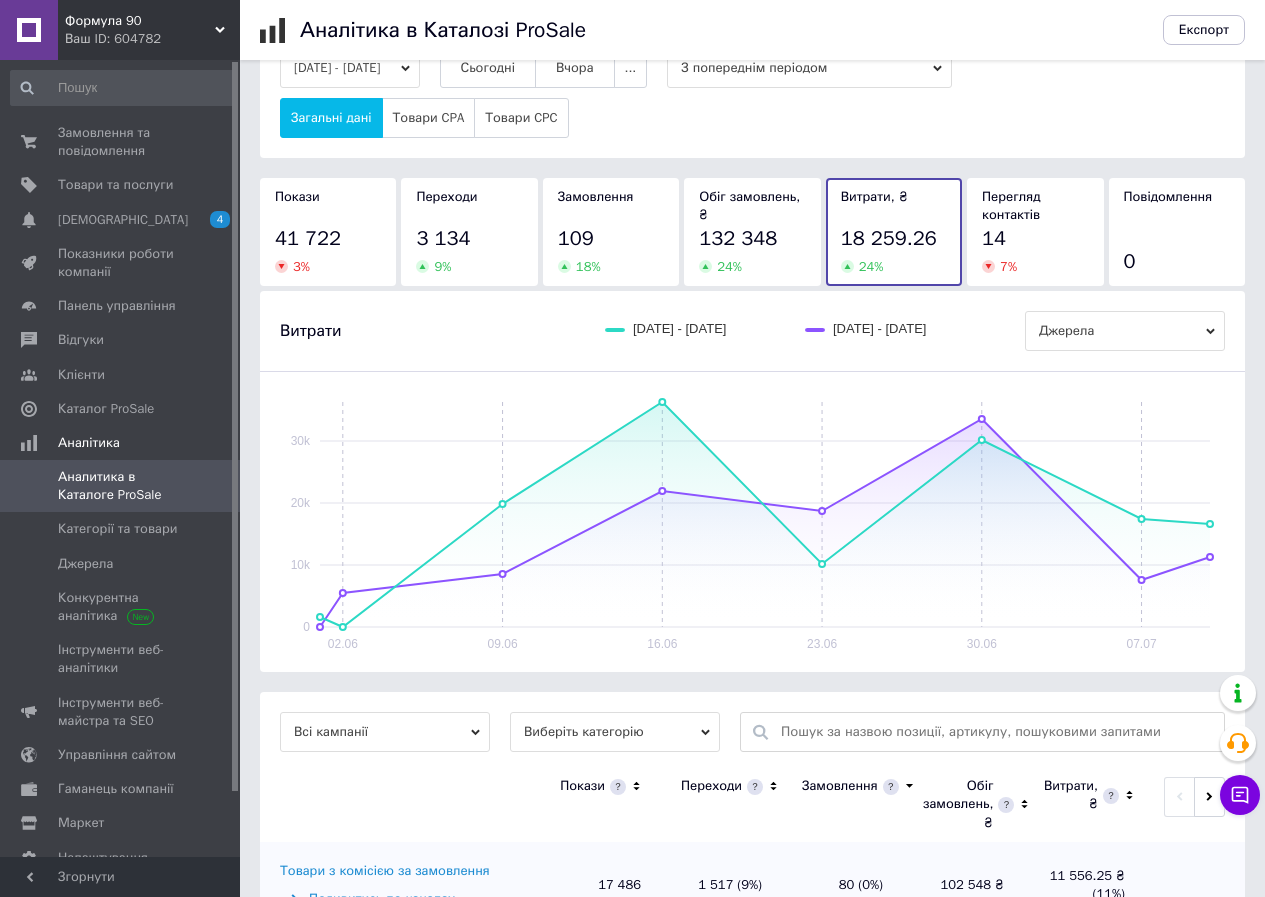 scroll, scrollTop: 100, scrollLeft: 0, axis: vertical 